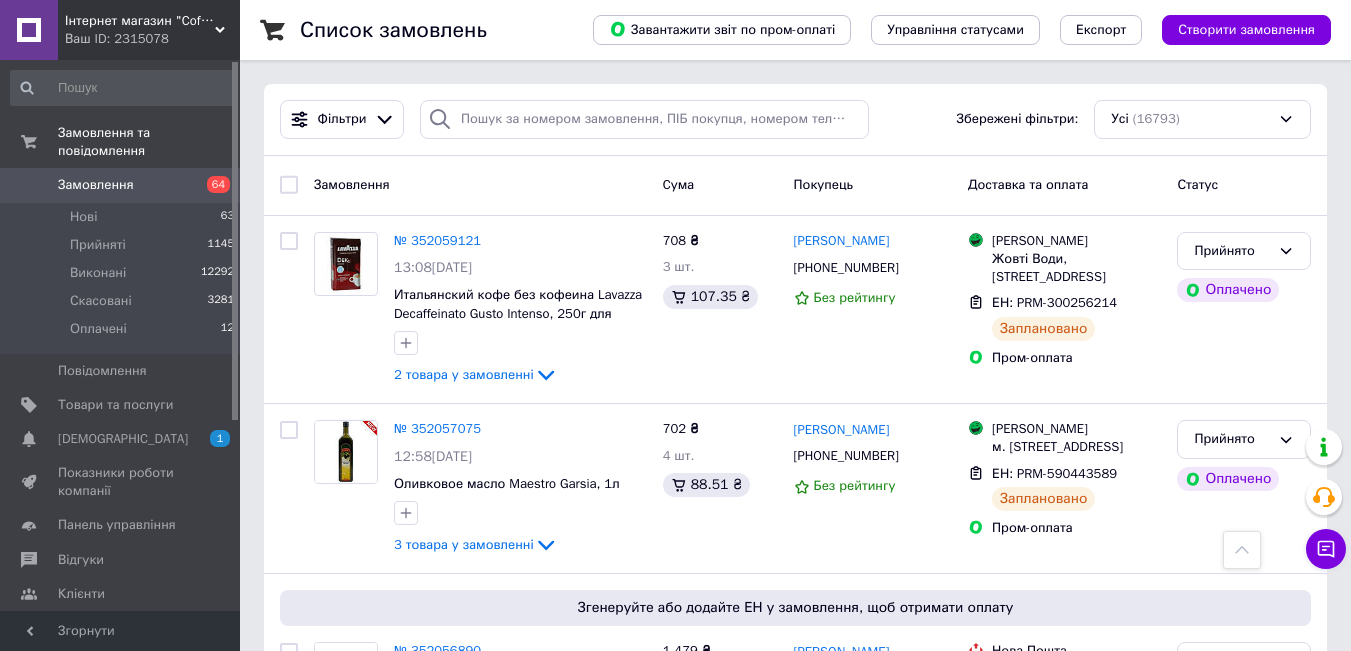 scroll, scrollTop: 600, scrollLeft: 0, axis: vertical 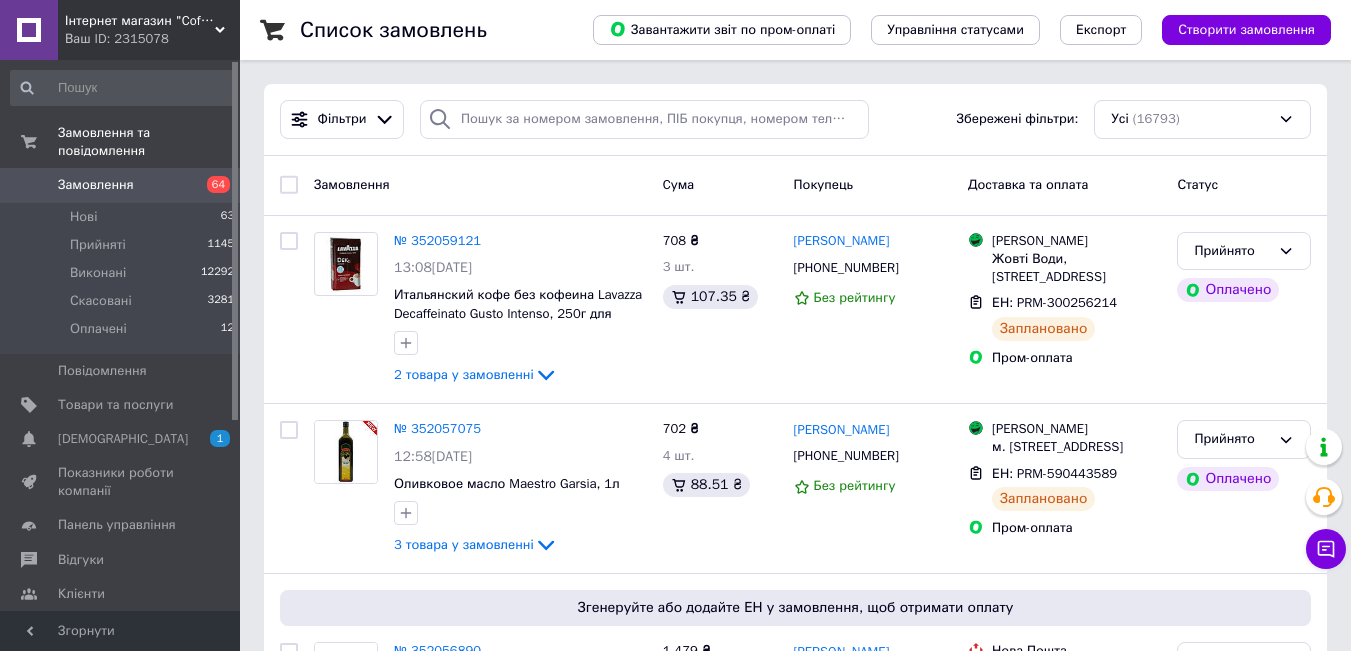 click on "Замовлення 64" at bounding box center [123, 185] 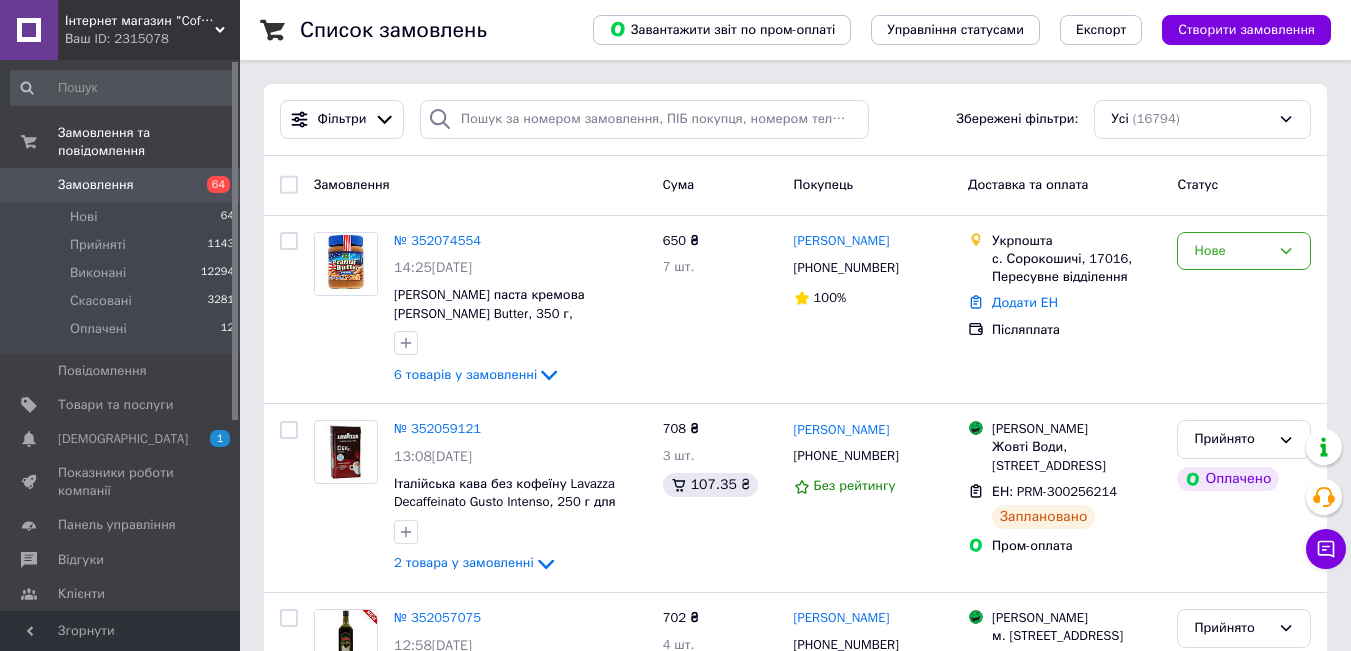 click on "Замовлення" at bounding box center [121, 185] 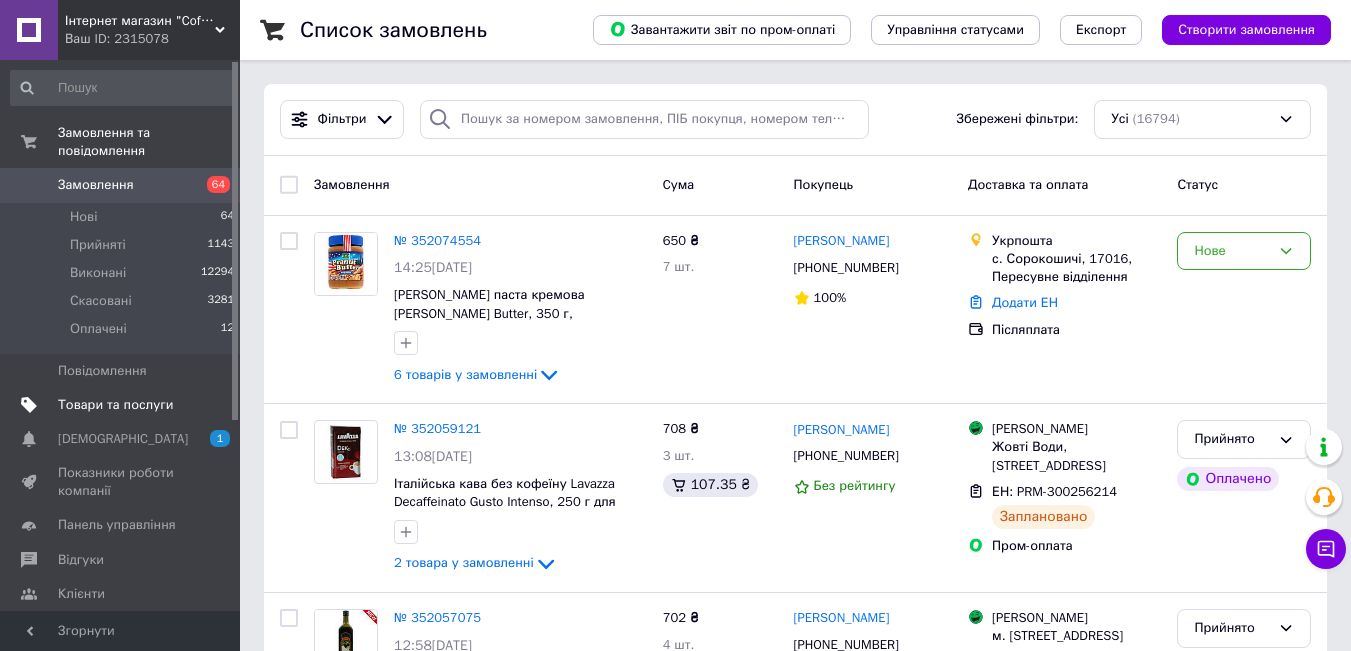 click on "Товари та послуги" at bounding box center (121, 405) 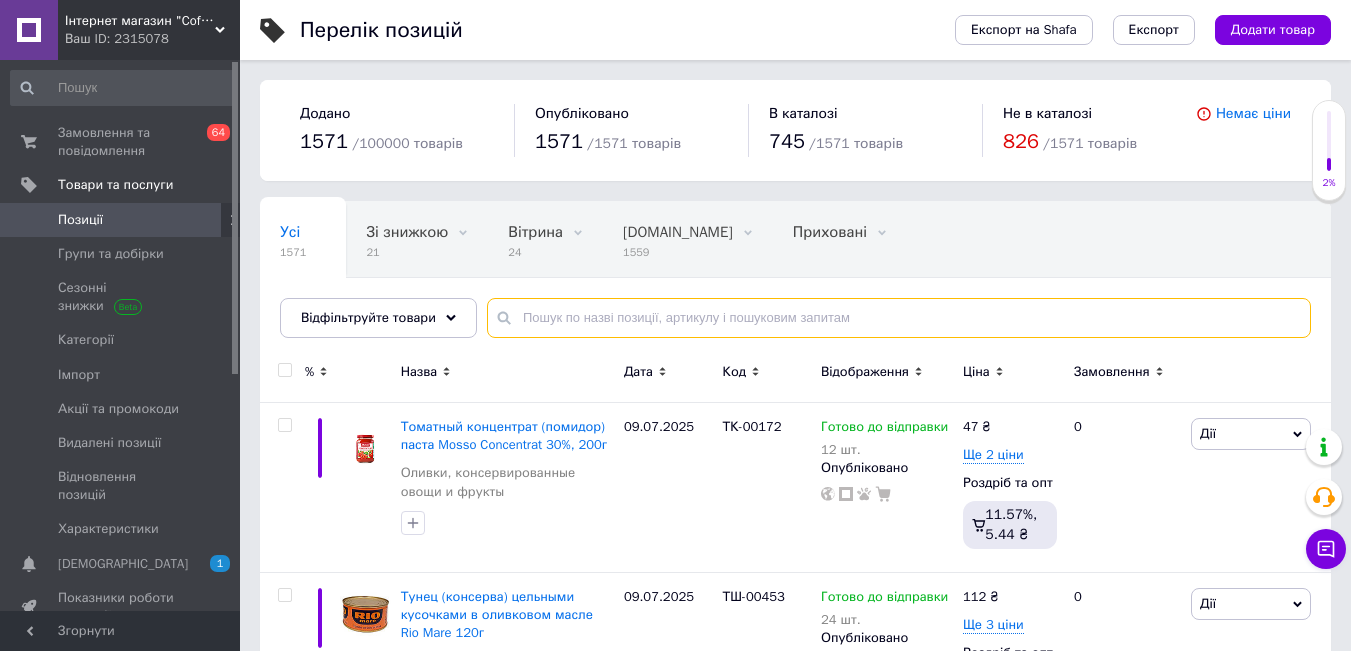 click at bounding box center (899, 318) 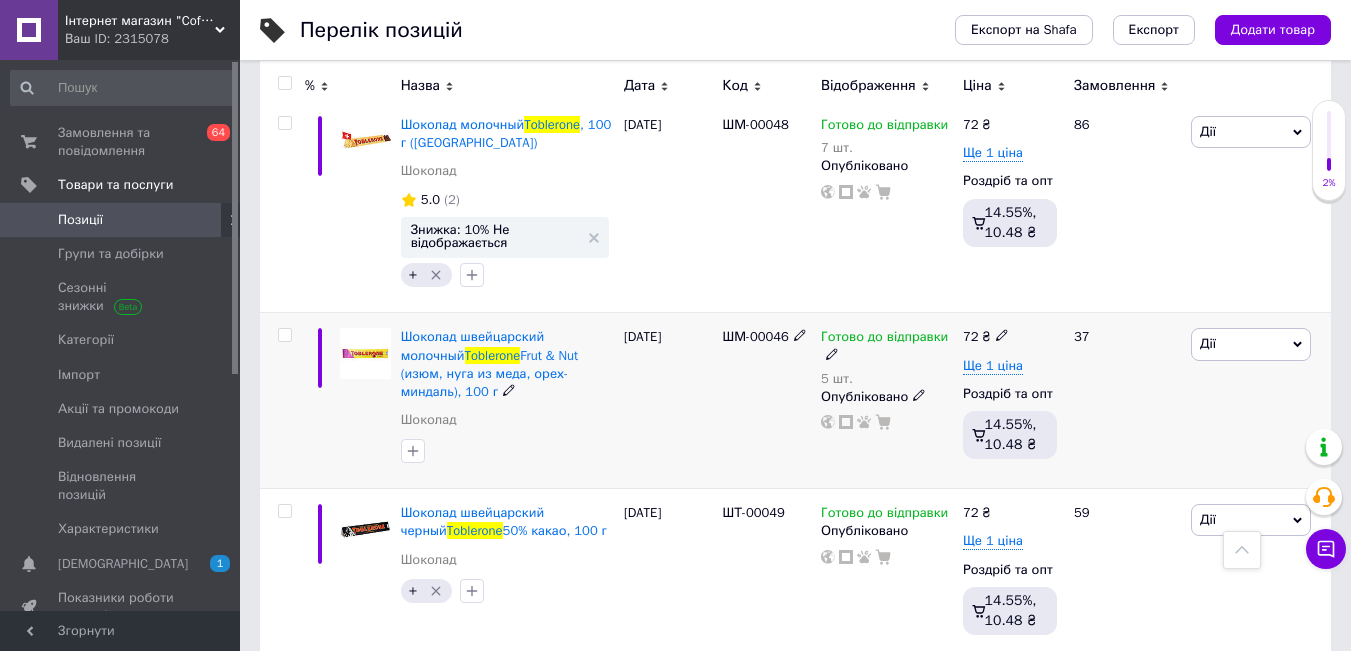 scroll, scrollTop: 480, scrollLeft: 0, axis: vertical 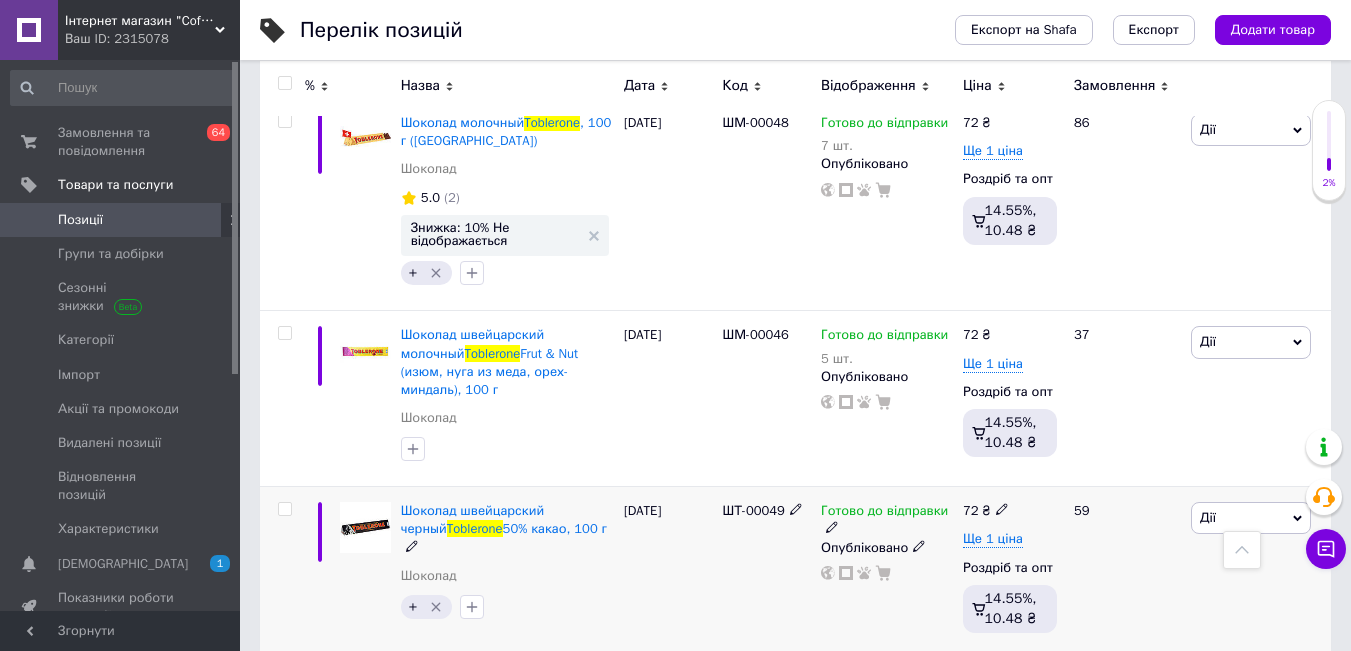 type on "toblerone" 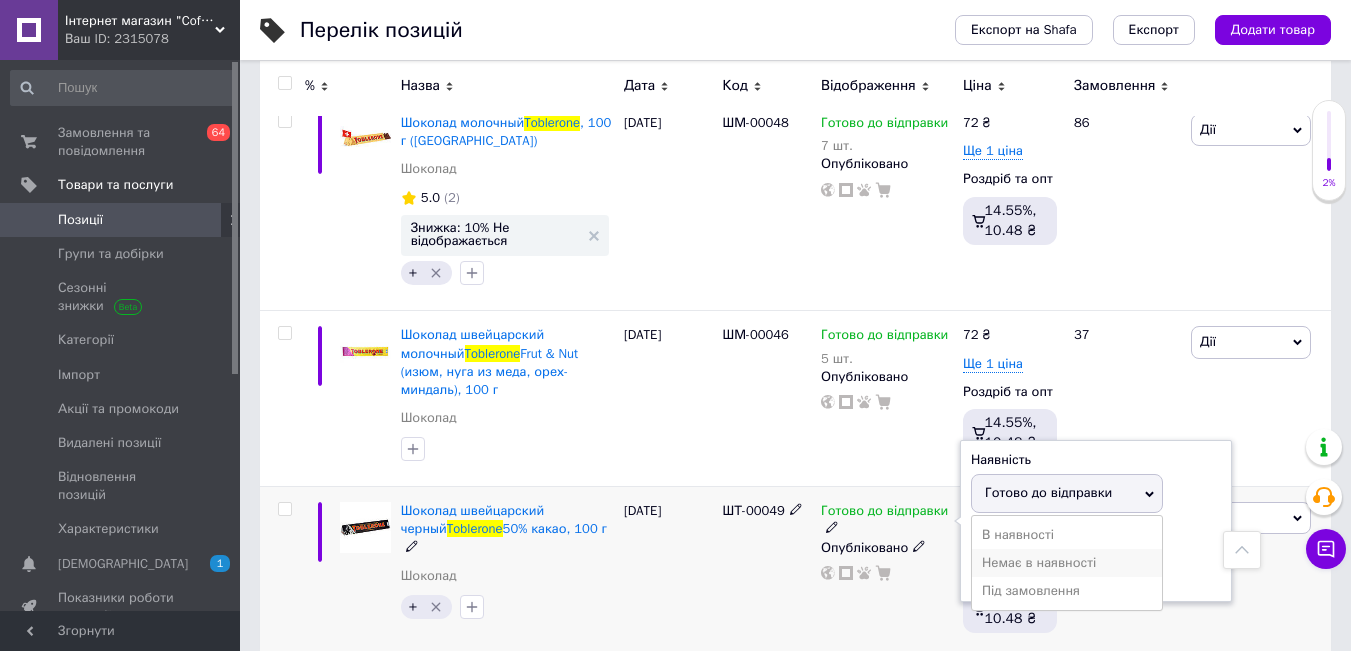 click on "Немає в наявності" at bounding box center [1067, 563] 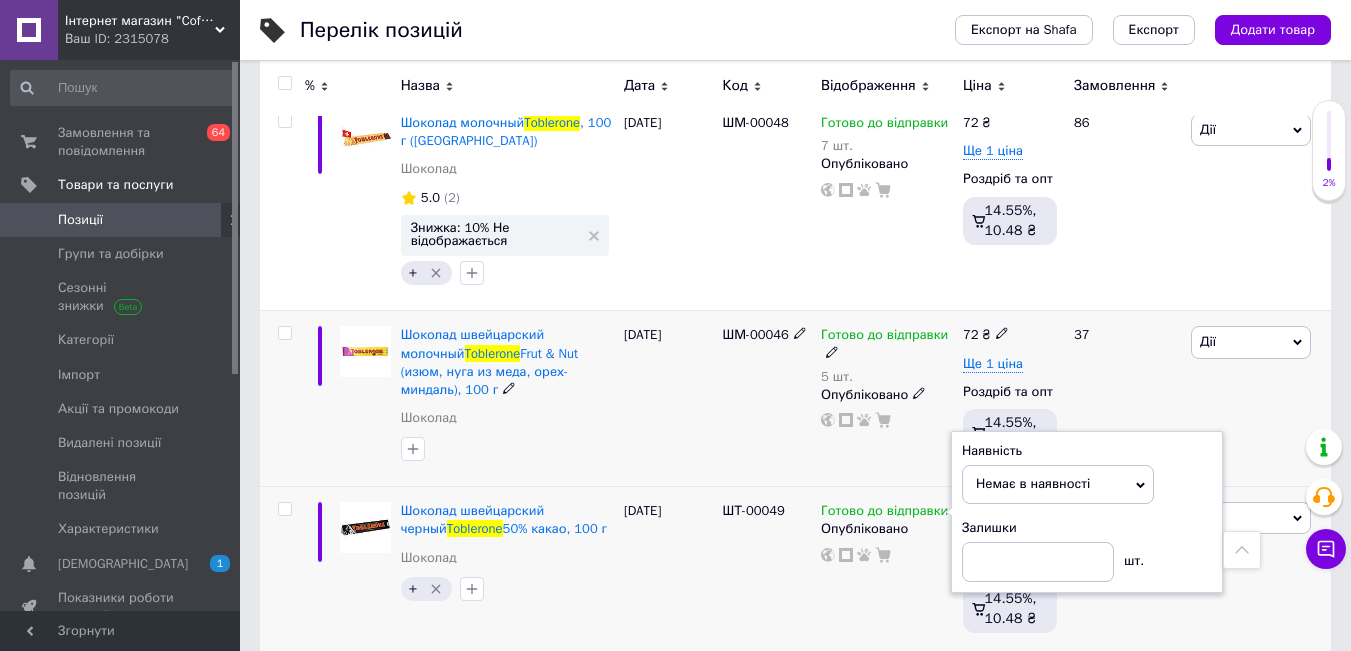 click on "ШМ-00046" at bounding box center [766, 399] 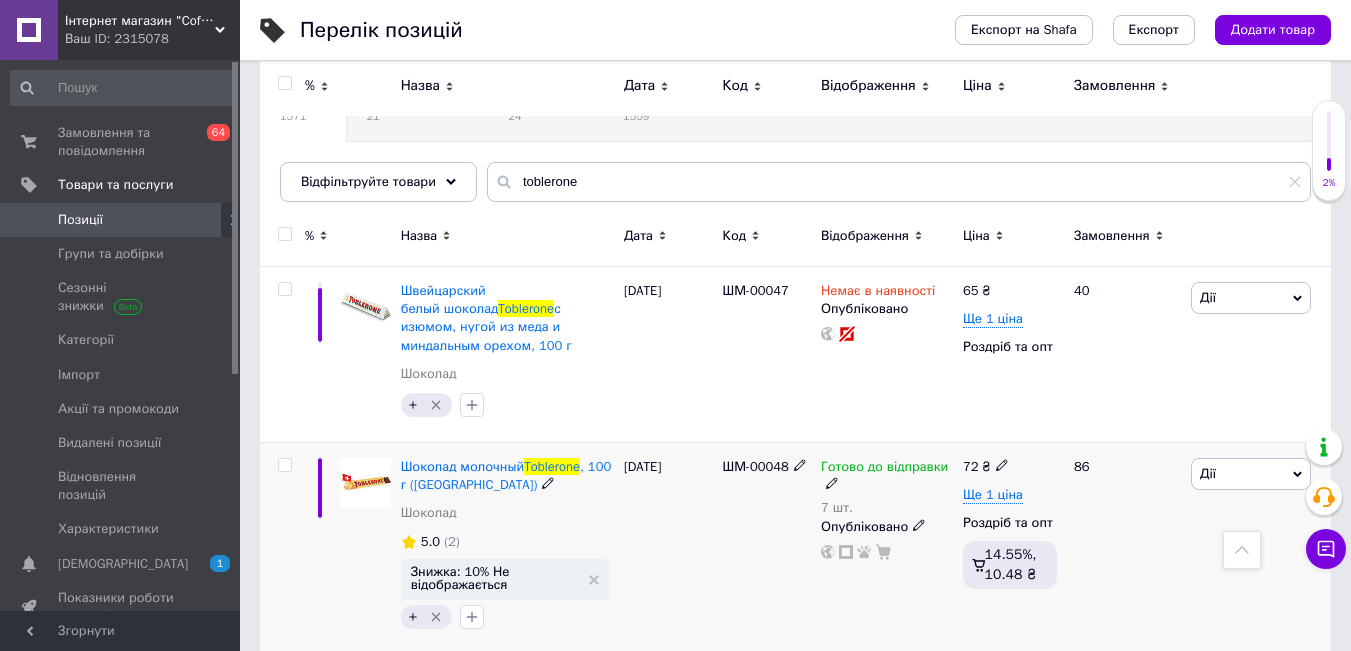 scroll, scrollTop: 80, scrollLeft: 0, axis: vertical 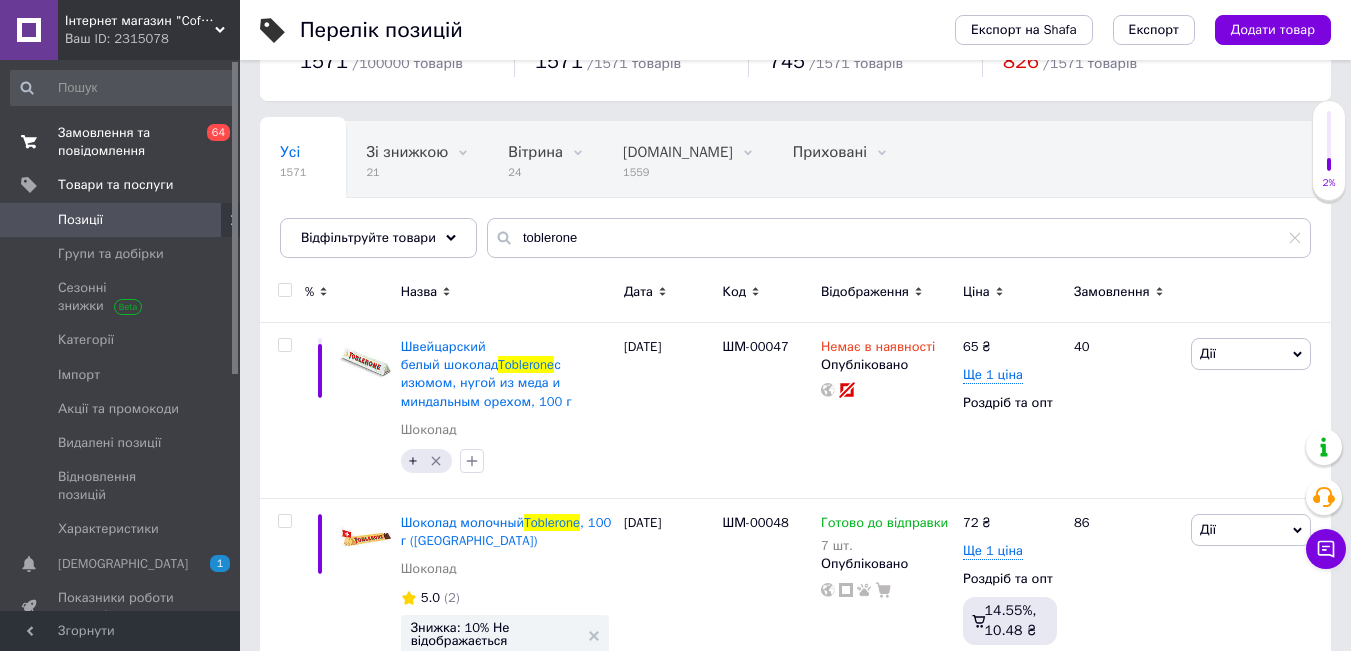 click on "Замовлення та повідомлення" at bounding box center [121, 142] 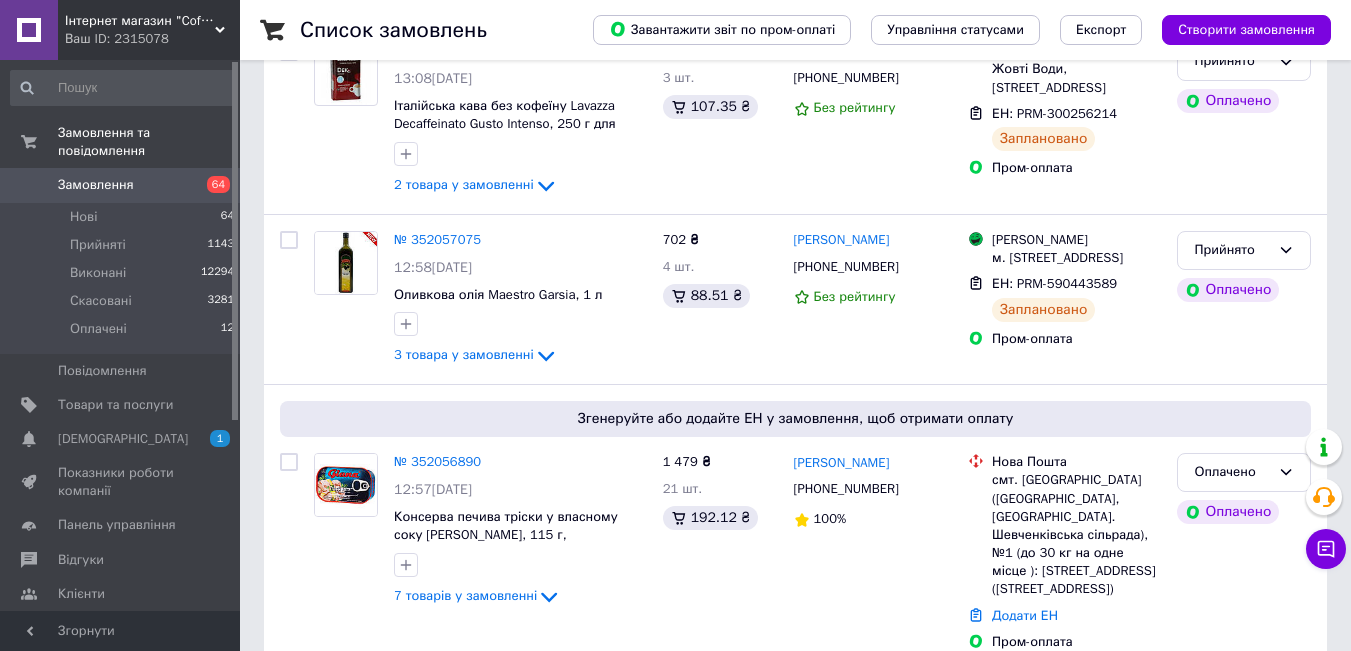scroll, scrollTop: 500, scrollLeft: 0, axis: vertical 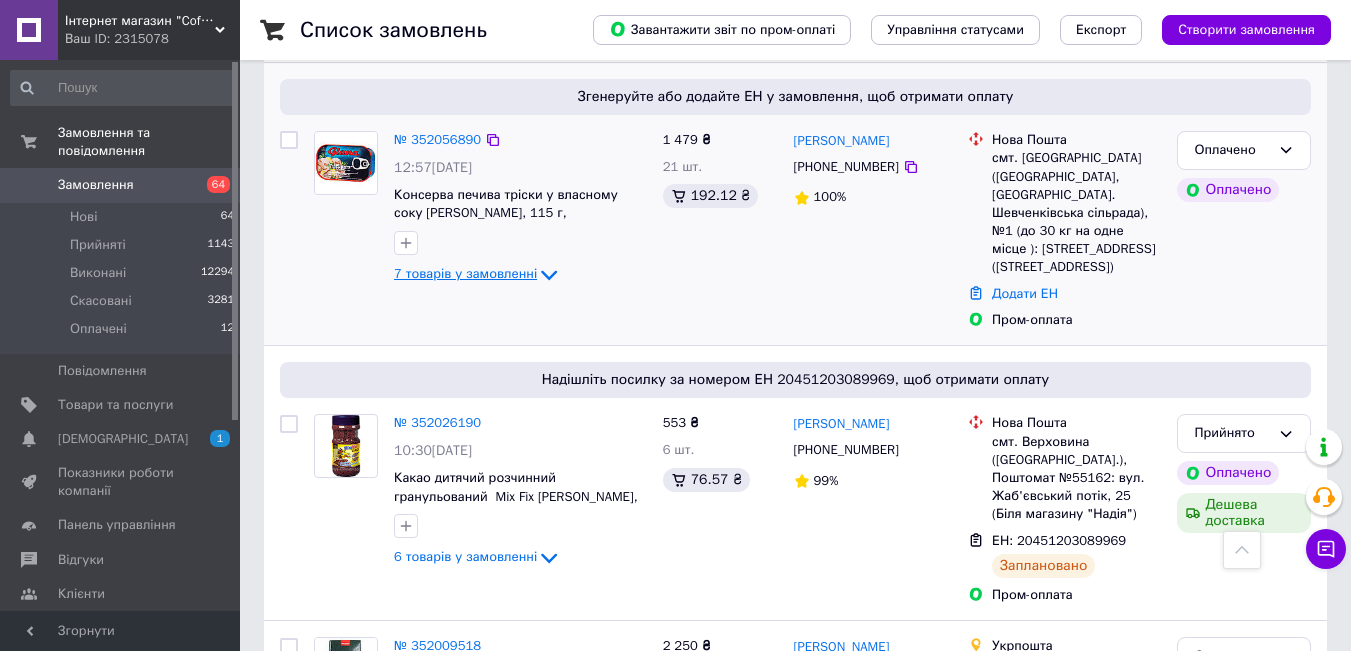 click on "7 товарів у замовленні" at bounding box center [465, 274] 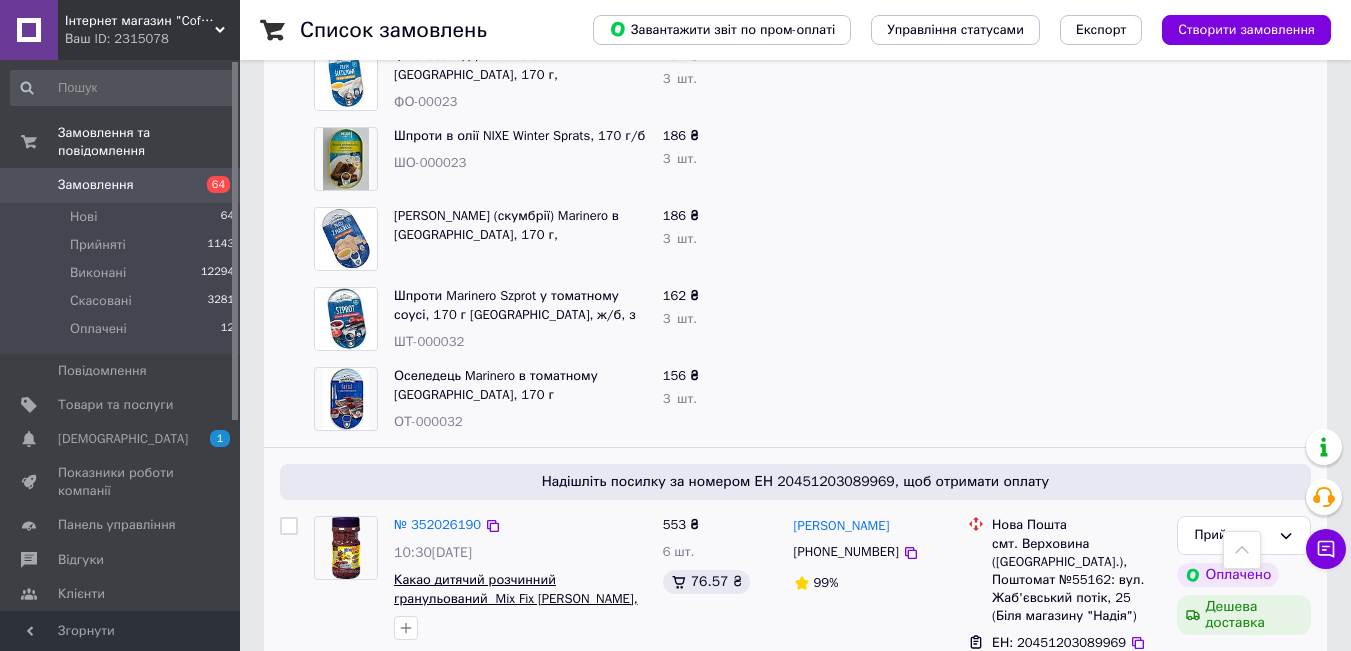 scroll, scrollTop: 1200, scrollLeft: 0, axis: vertical 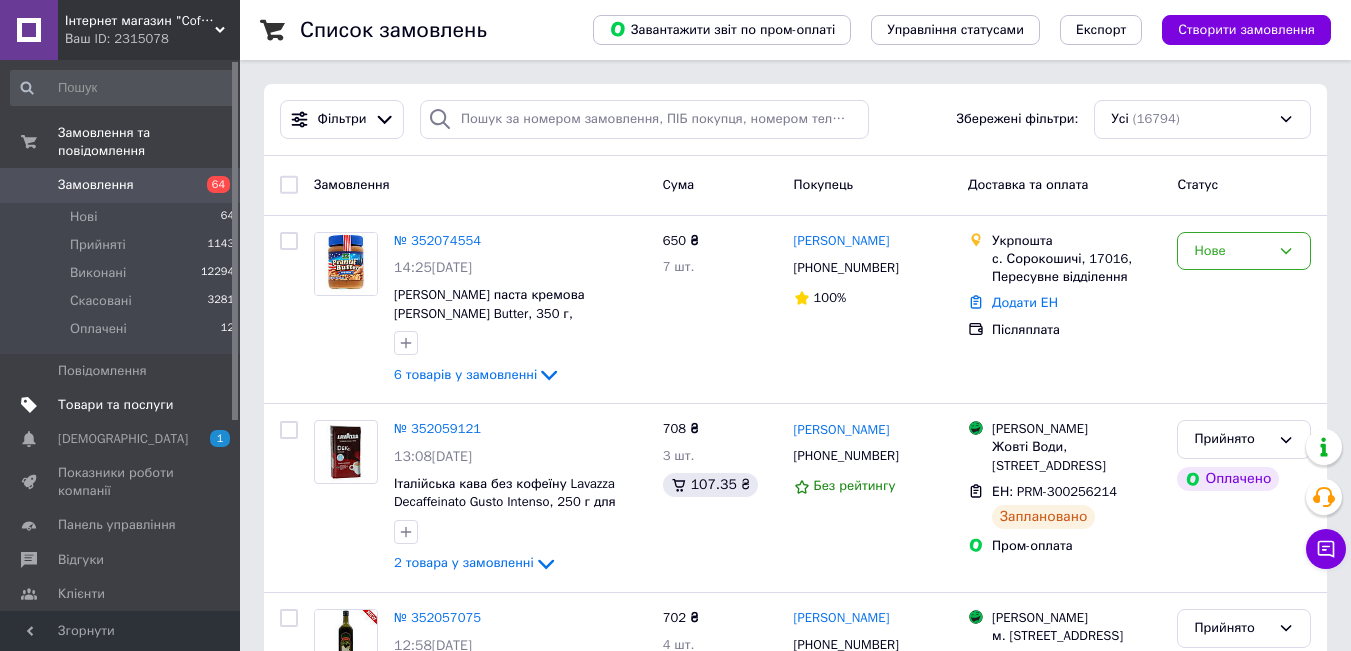 click on "Товари та послуги" at bounding box center [121, 405] 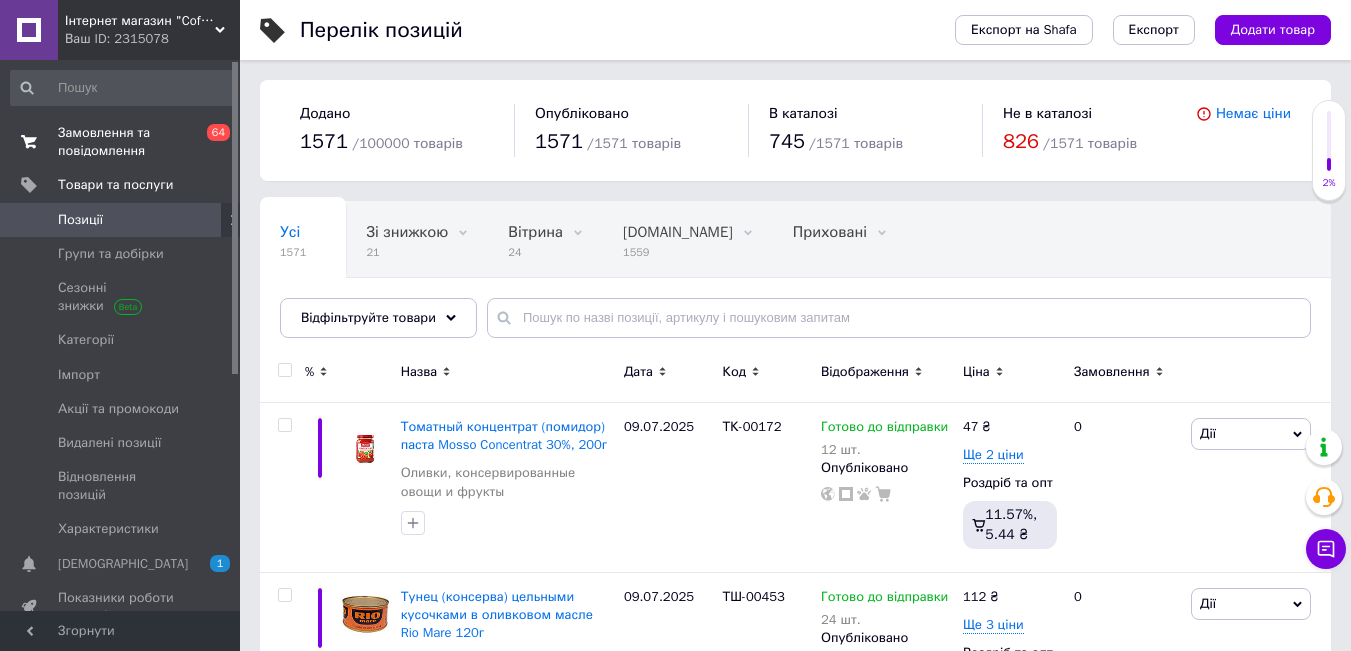 click on "Замовлення та повідомлення" at bounding box center (121, 142) 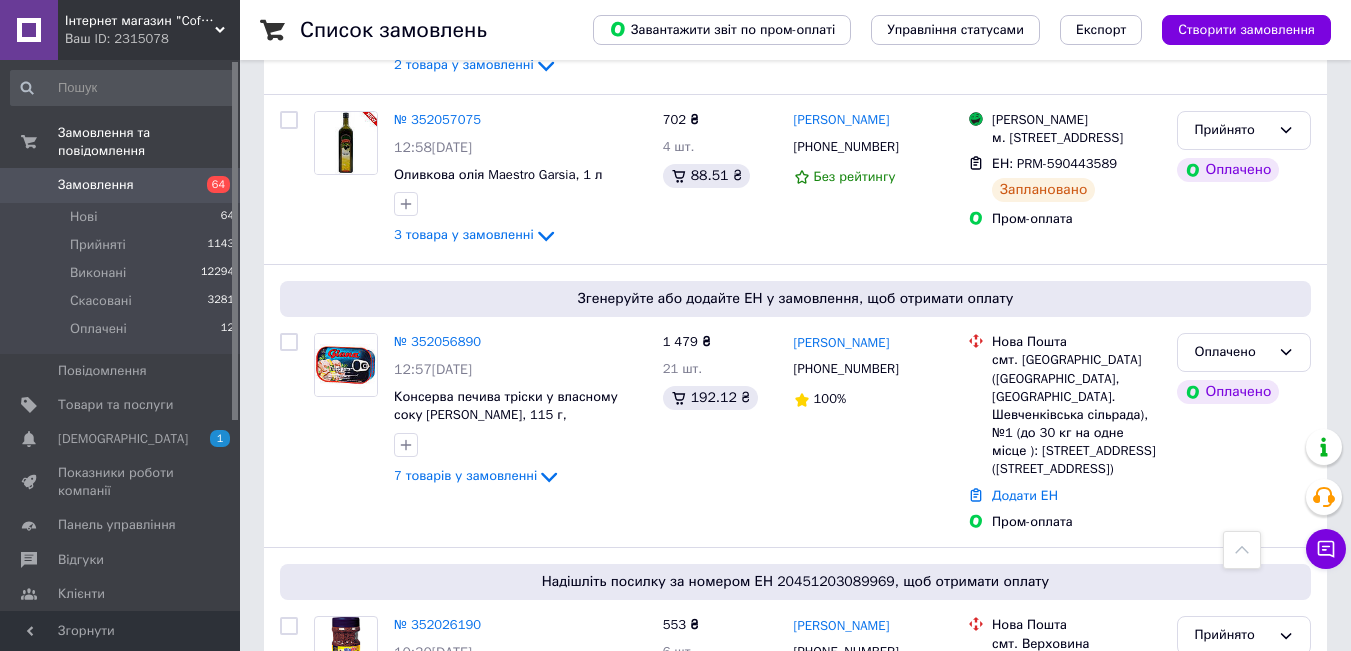 scroll, scrollTop: 500, scrollLeft: 0, axis: vertical 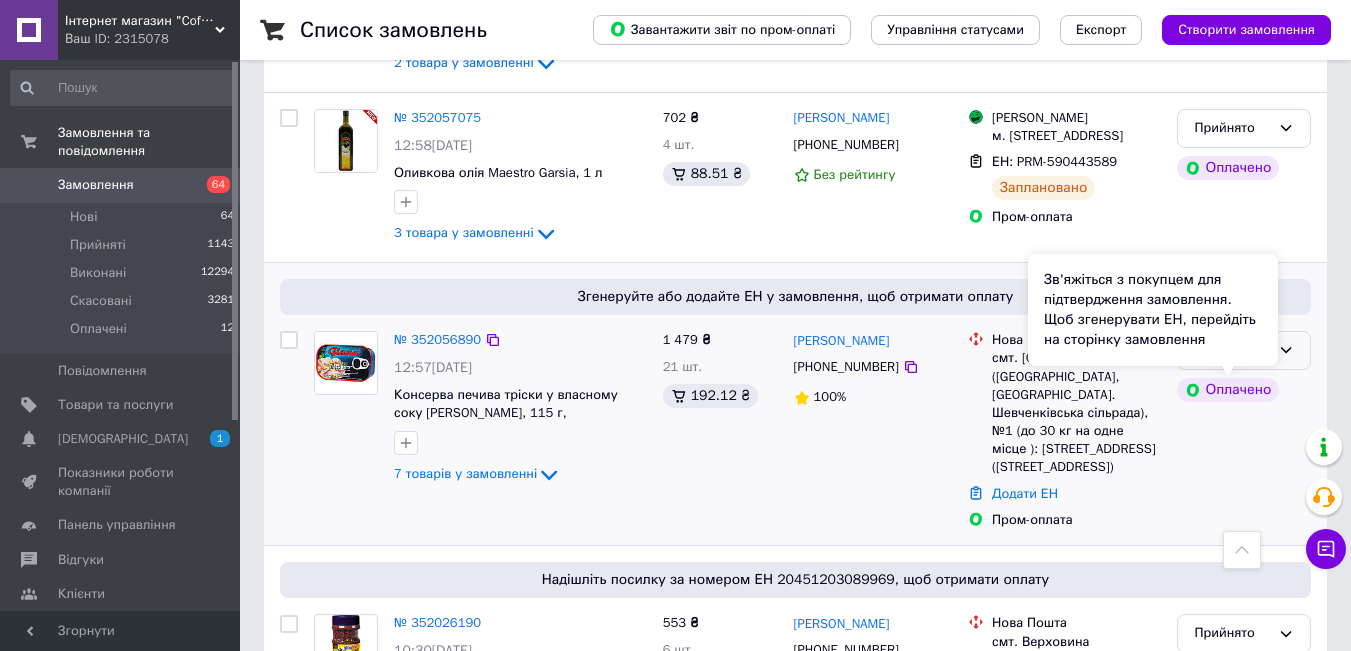 click on "Зв'яжіться з покупцем для підтвердження замовлення.
Щоб згенерувати ЕН, перейдіть на сторінку замовлення" at bounding box center [1153, 310] 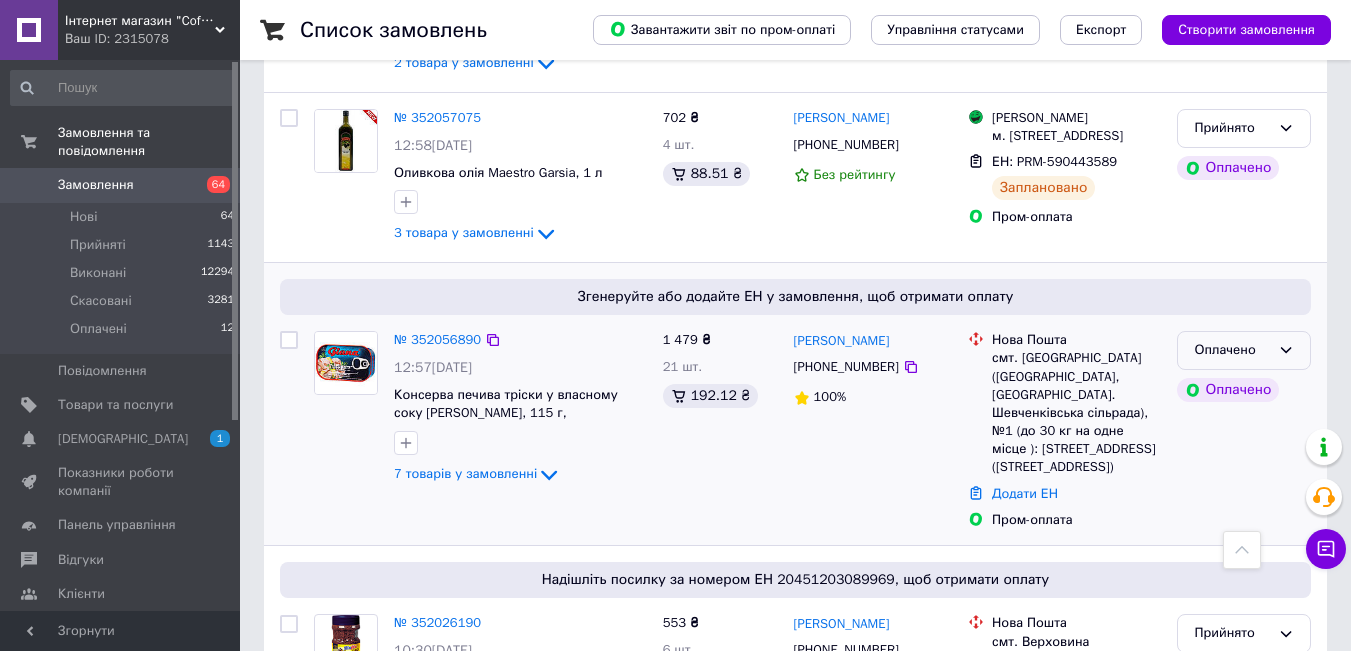click on "Оплачено" at bounding box center [1244, 350] 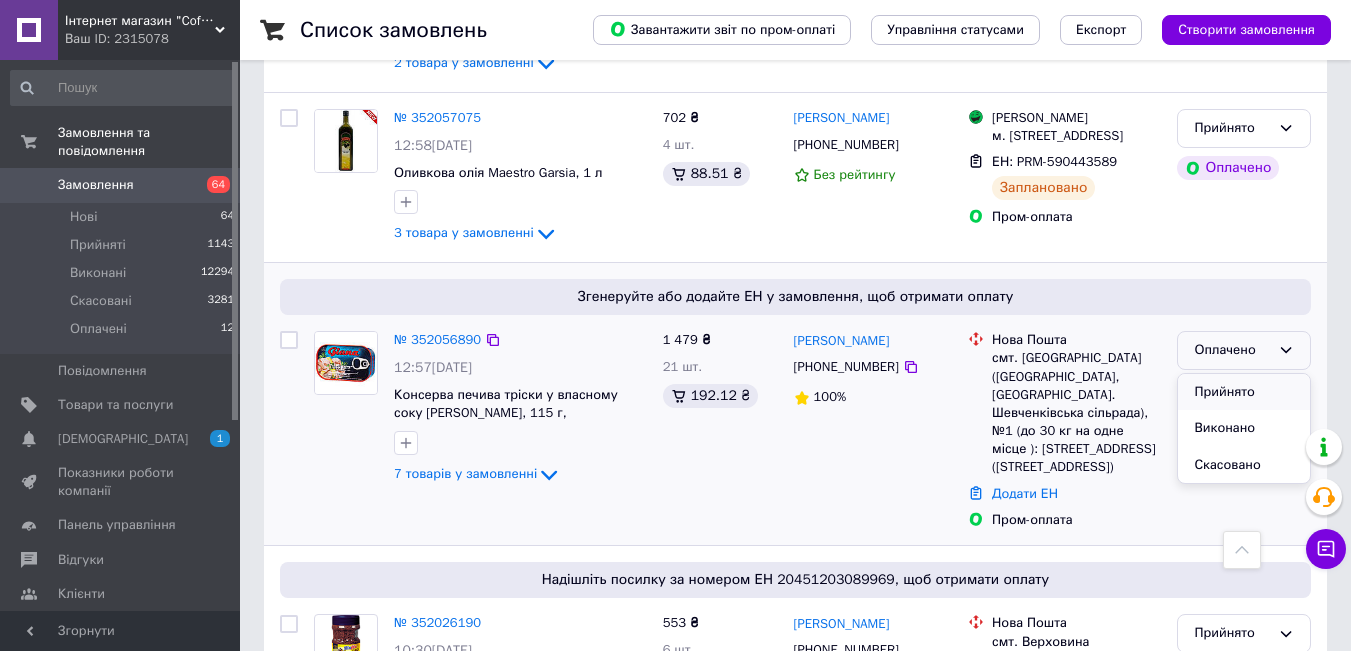 click on "Прийнято" at bounding box center (1244, 392) 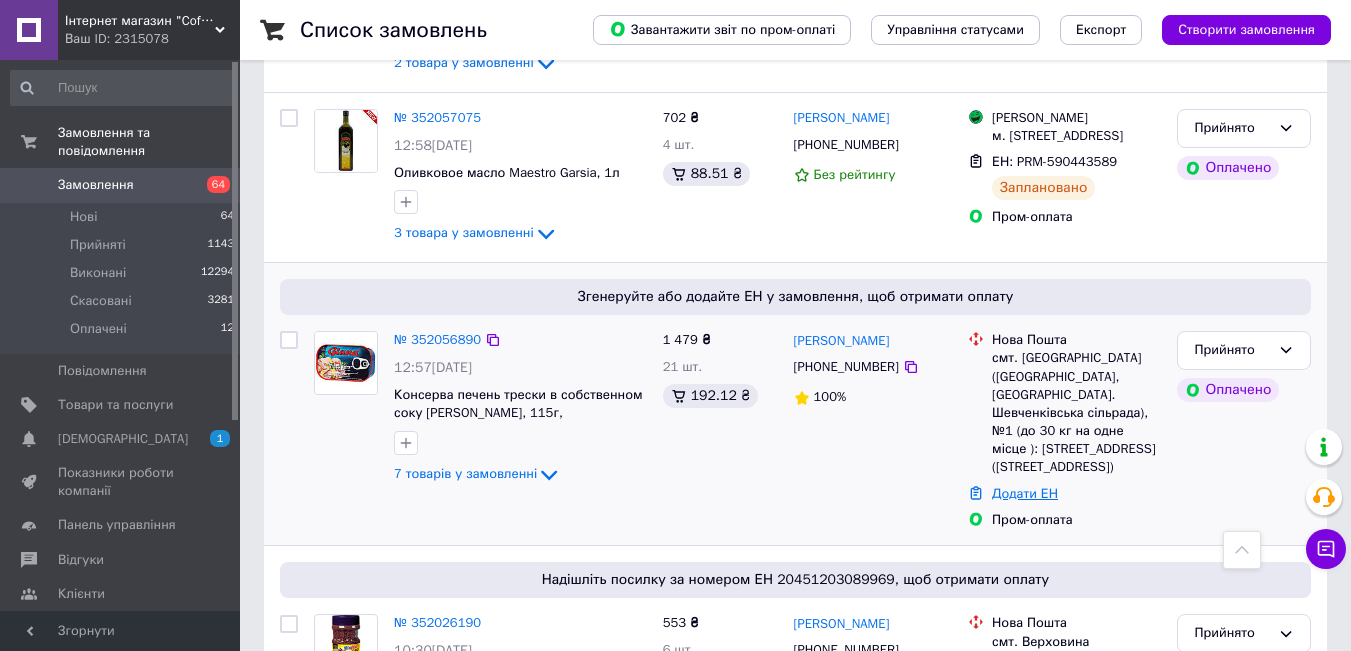 click on "Додати ЕН" at bounding box center [1025, 493] 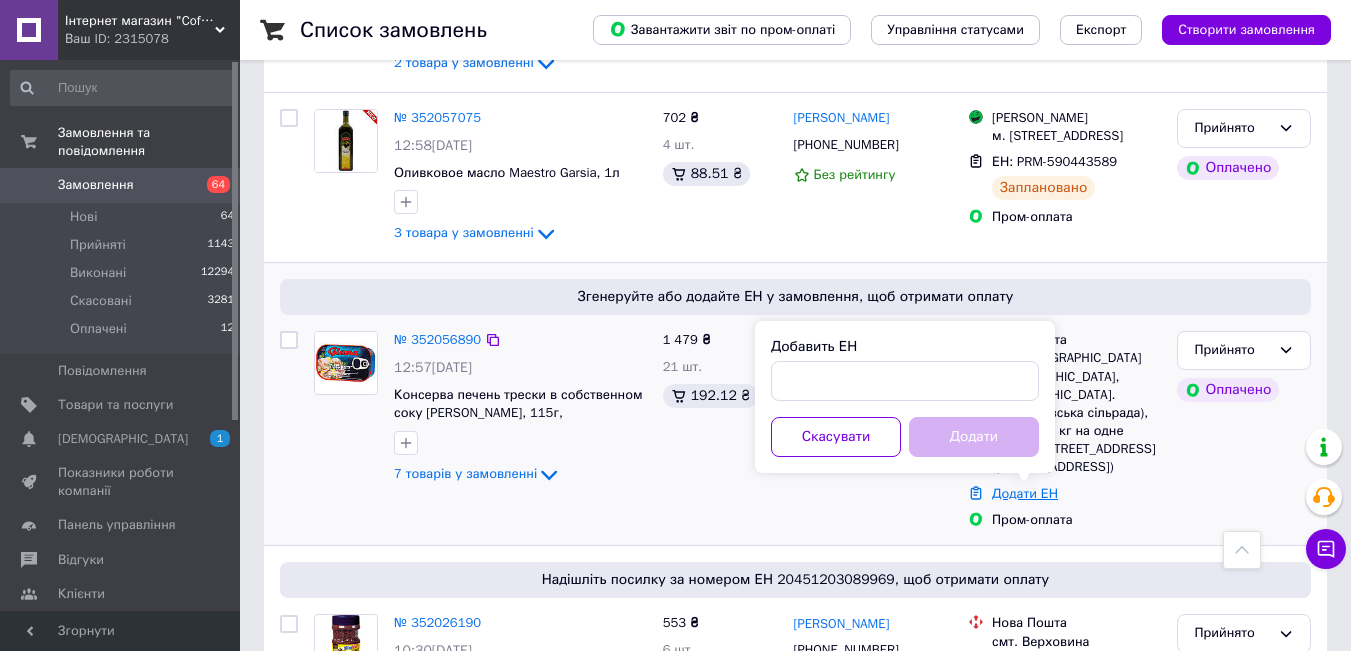 click on "Додати ЕН" at bounding box center (1025, 493) 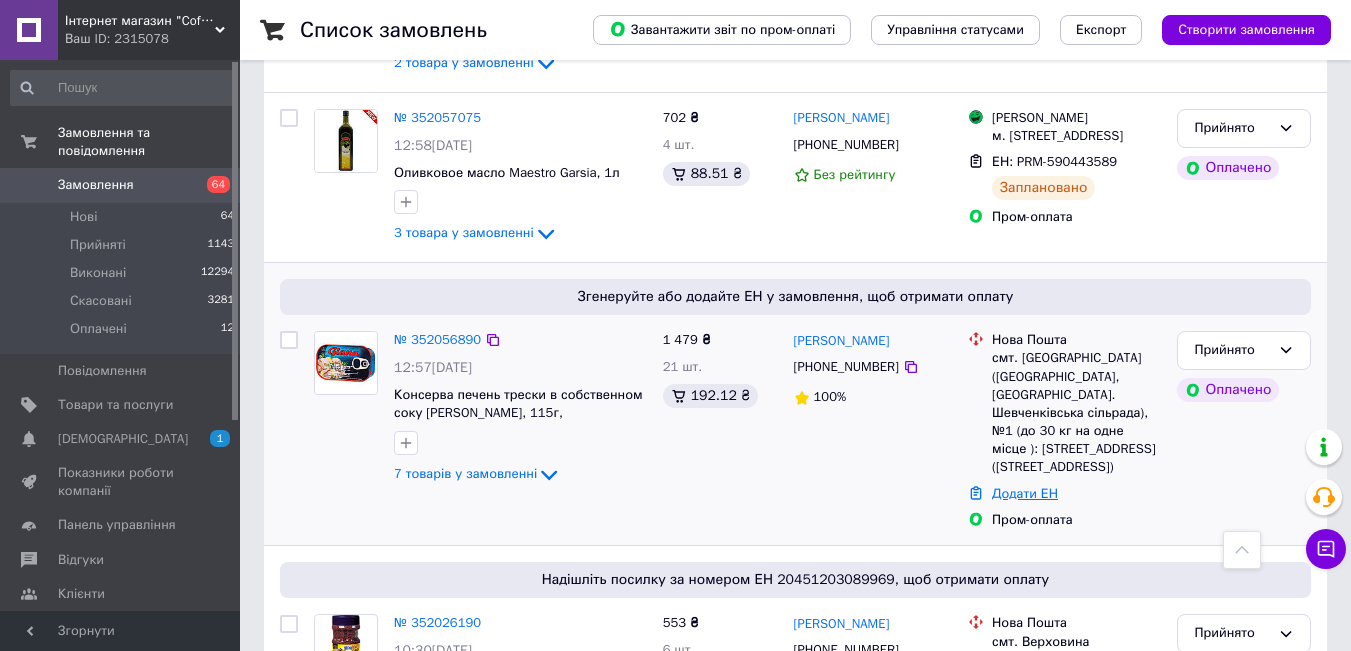 click on "Додати ЕН" at bounding box center (1025, 493) 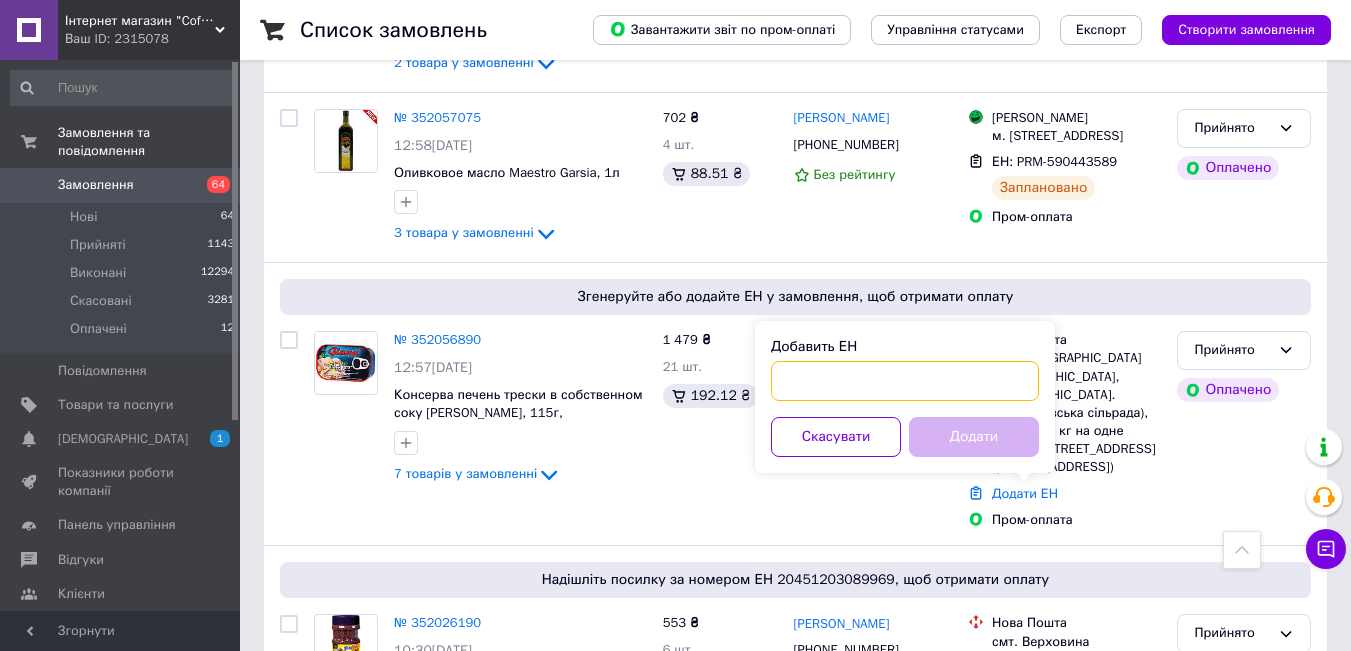 paste on "20451203183285" 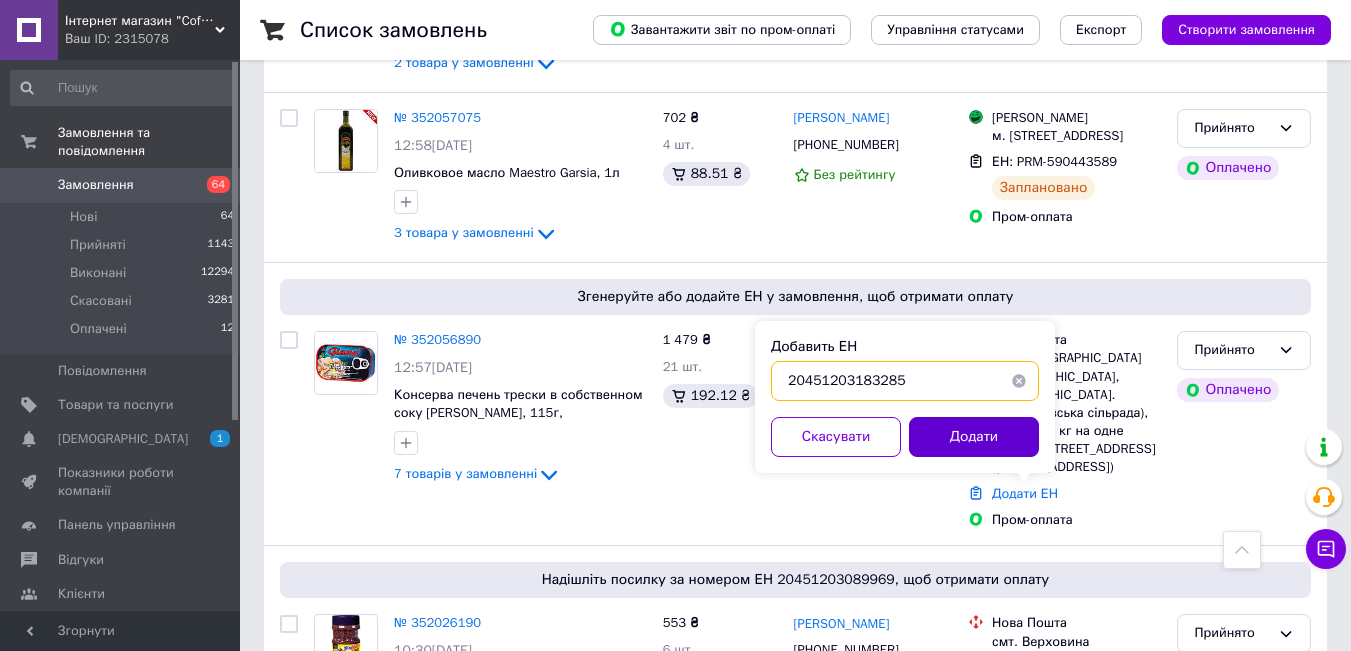 type on "20451203183285" 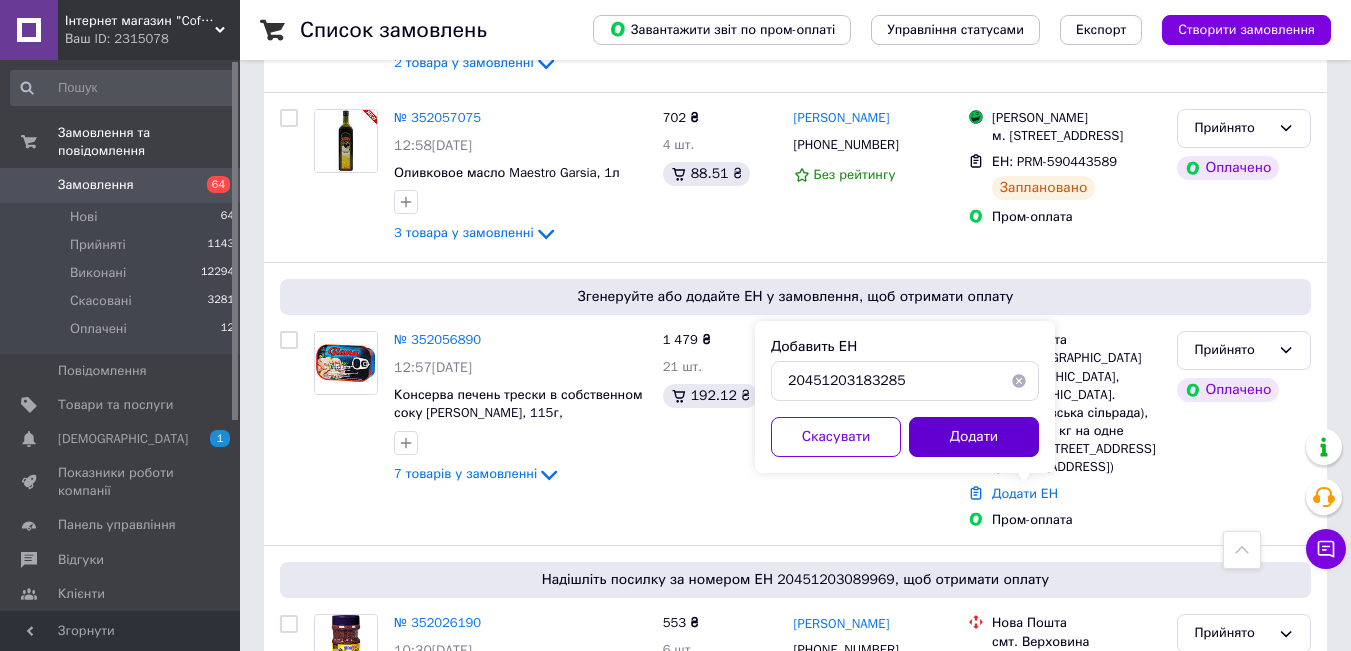 click on "Додати" at bounding box center [974, 437] 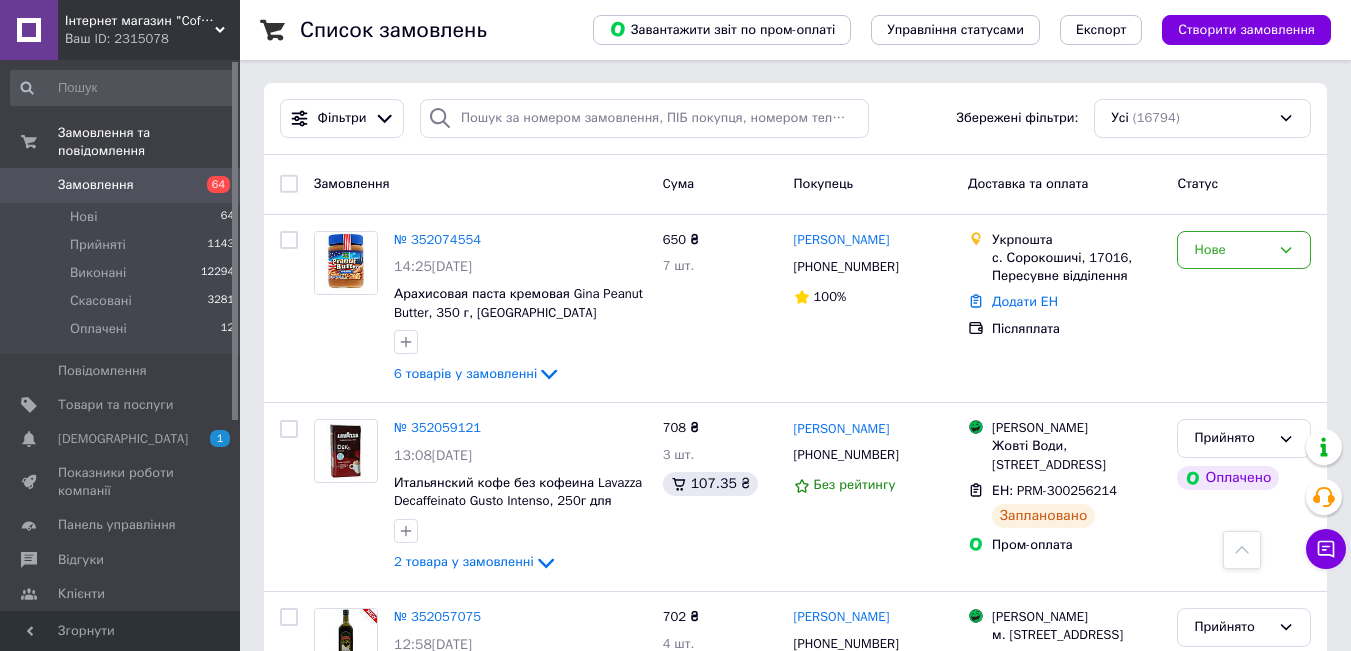 scroll, scrollTop: 0, scrollLeft: 0, axis: both 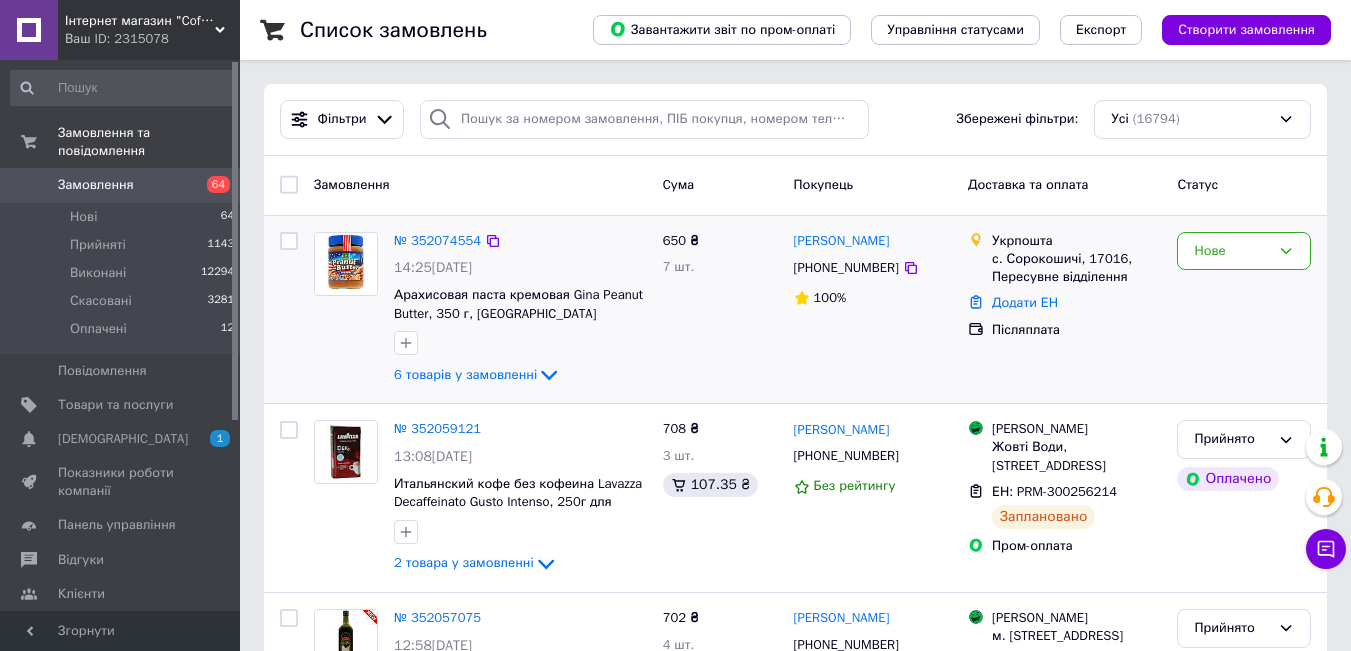 click on "6 товарів у замовленні" 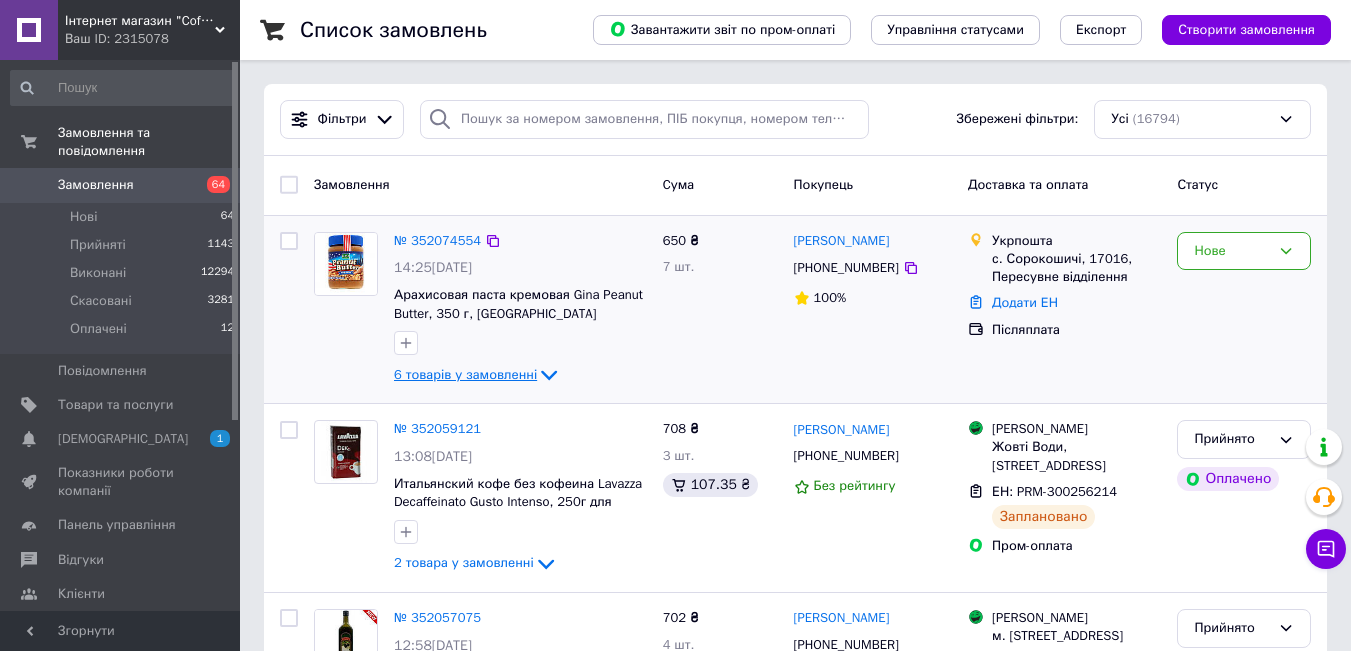 click on "6 товарів у замовленні" at bounding box center [465, 374] 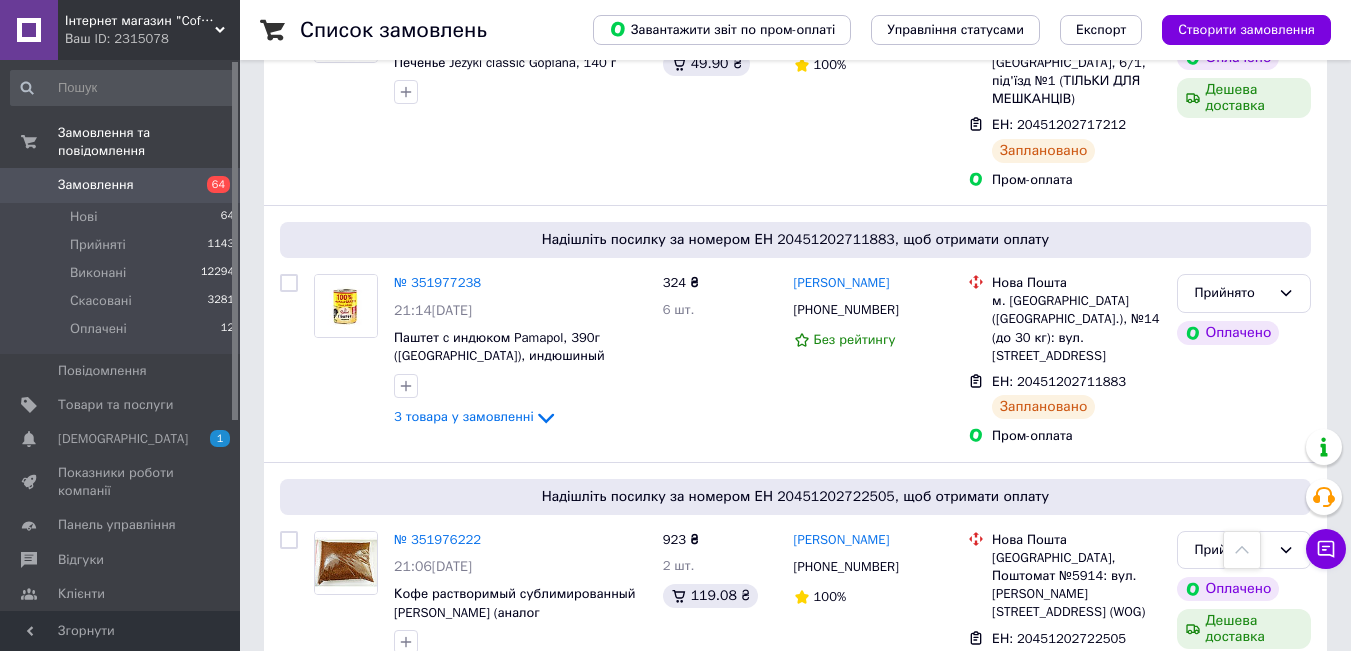 scroll, scrollTop: 2400, scrollLeft: 0, axis: vertical 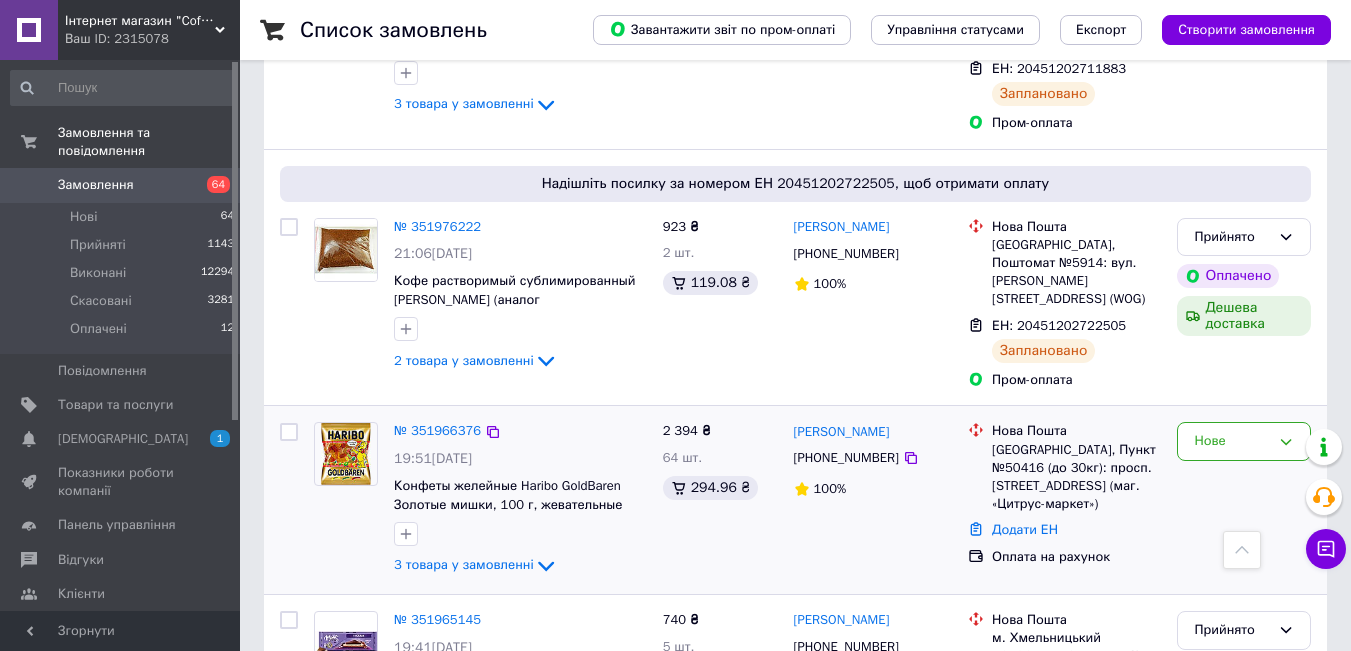 click on "3 товара у замовленні" 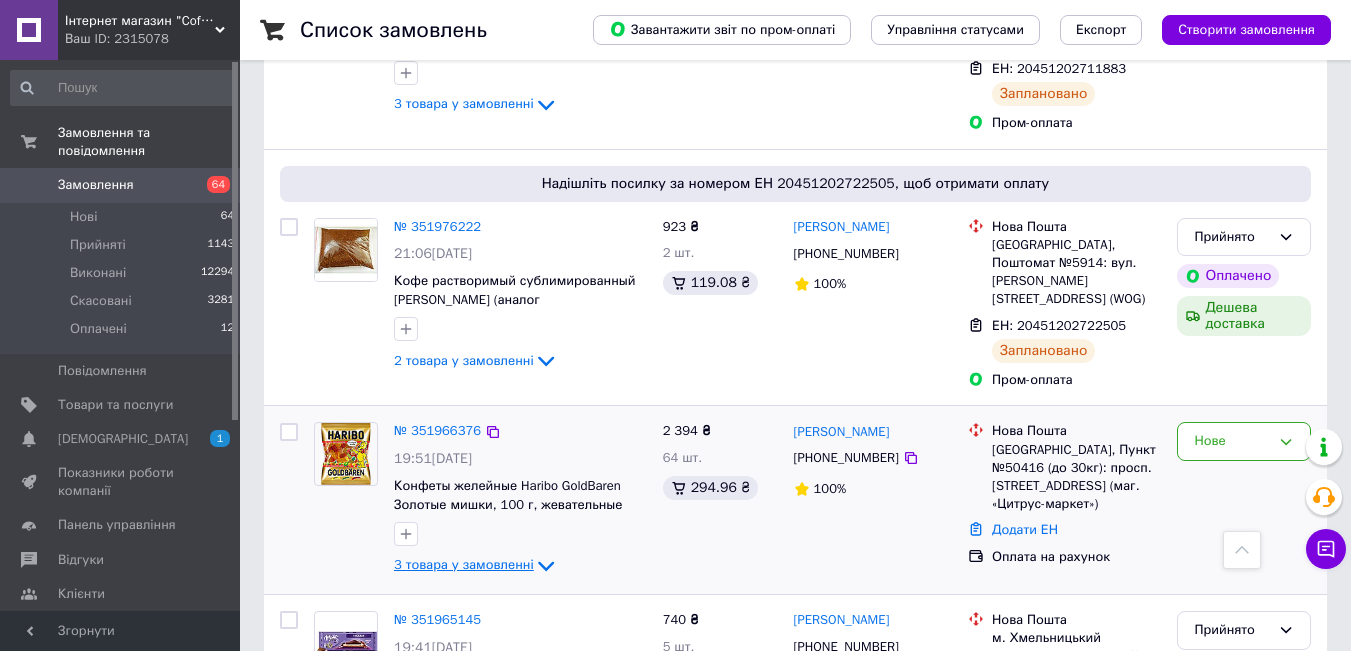 click on "3 товара у замовленні" at bounding box center (464, 565) 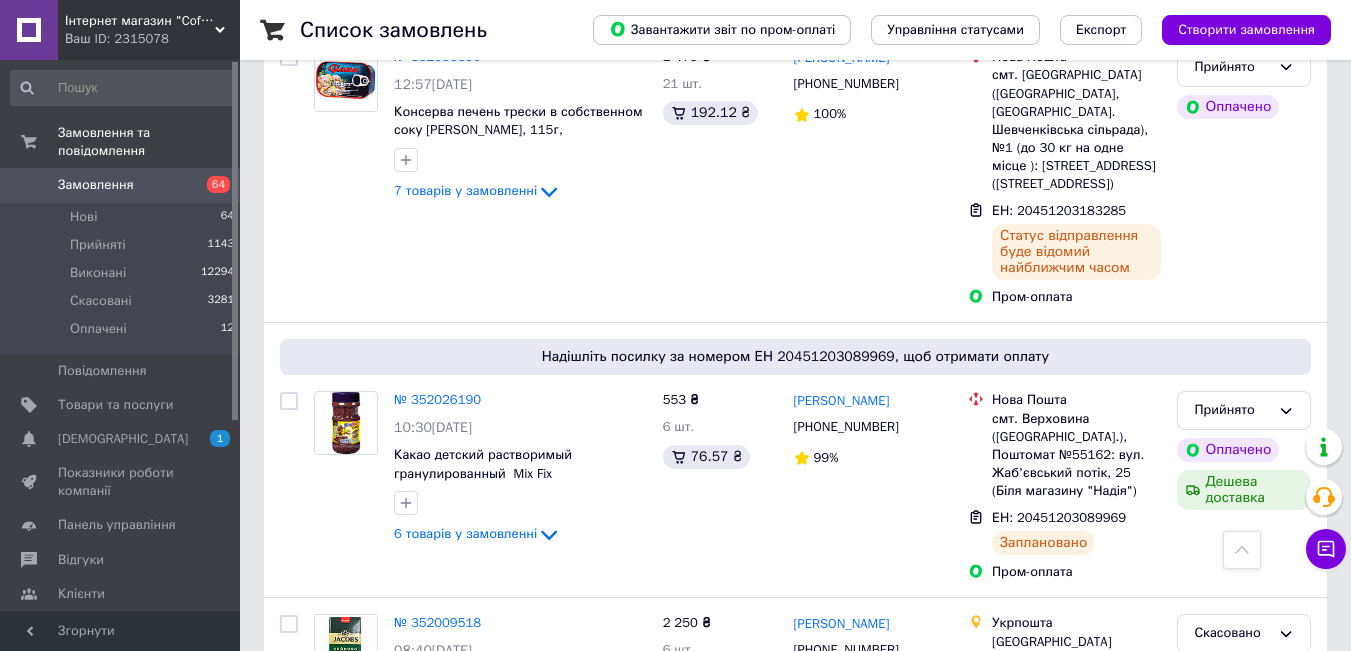 scroll, scrollTop: 1200, scrollLeft: 0, axis: vertical 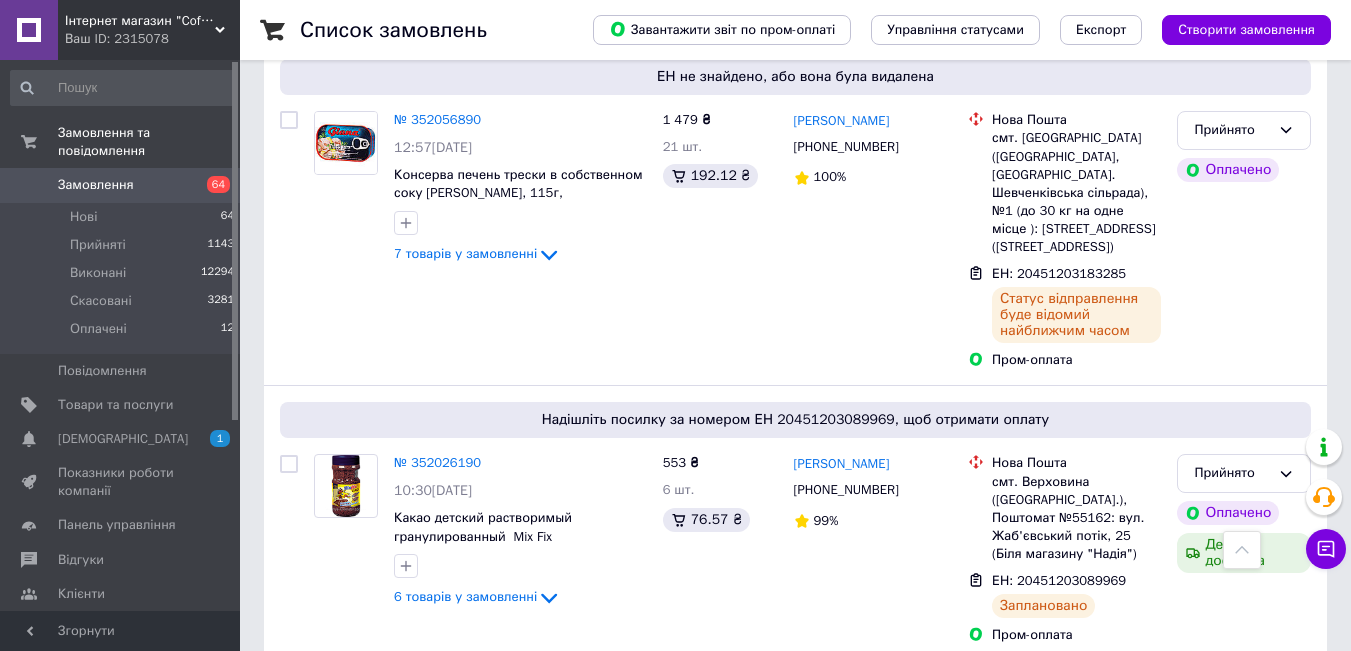 click on "Замовлення" at bounding box center [121, 185] 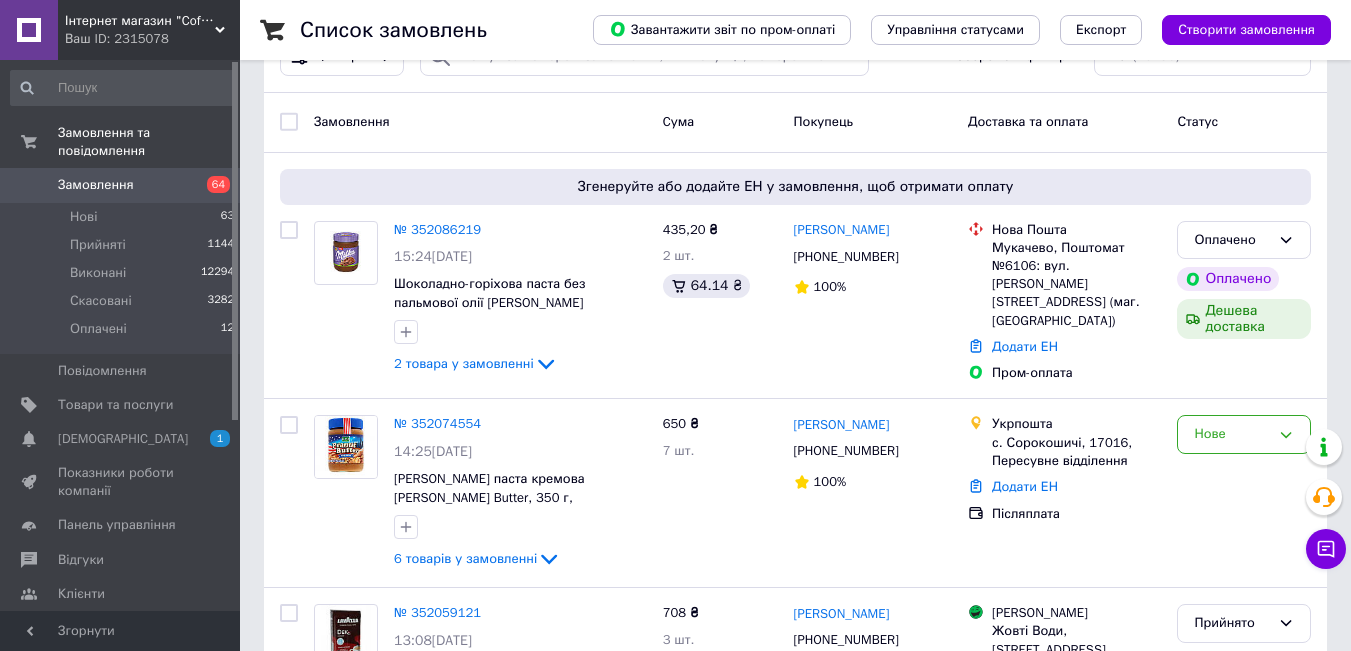 scroll, scrollTop: 200, scrollLeft: 0, axis: vertical 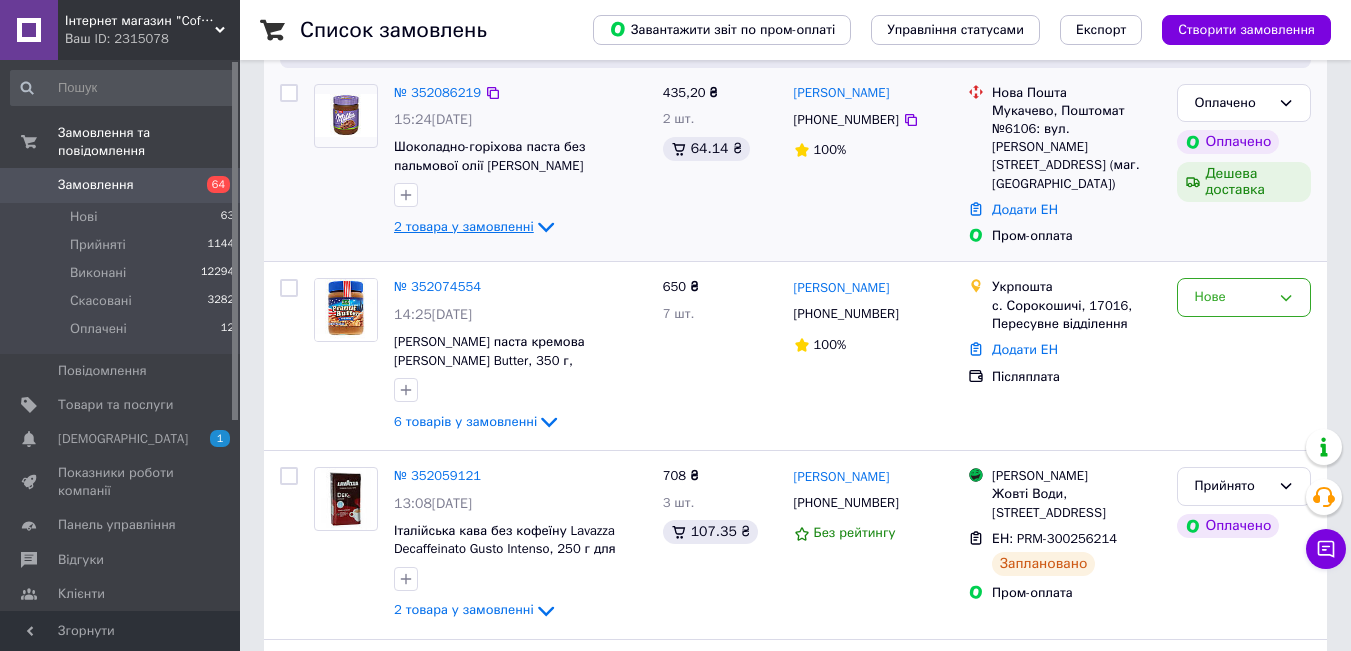 click on "2 товара у замовленні" at bounding box center [464, 226] 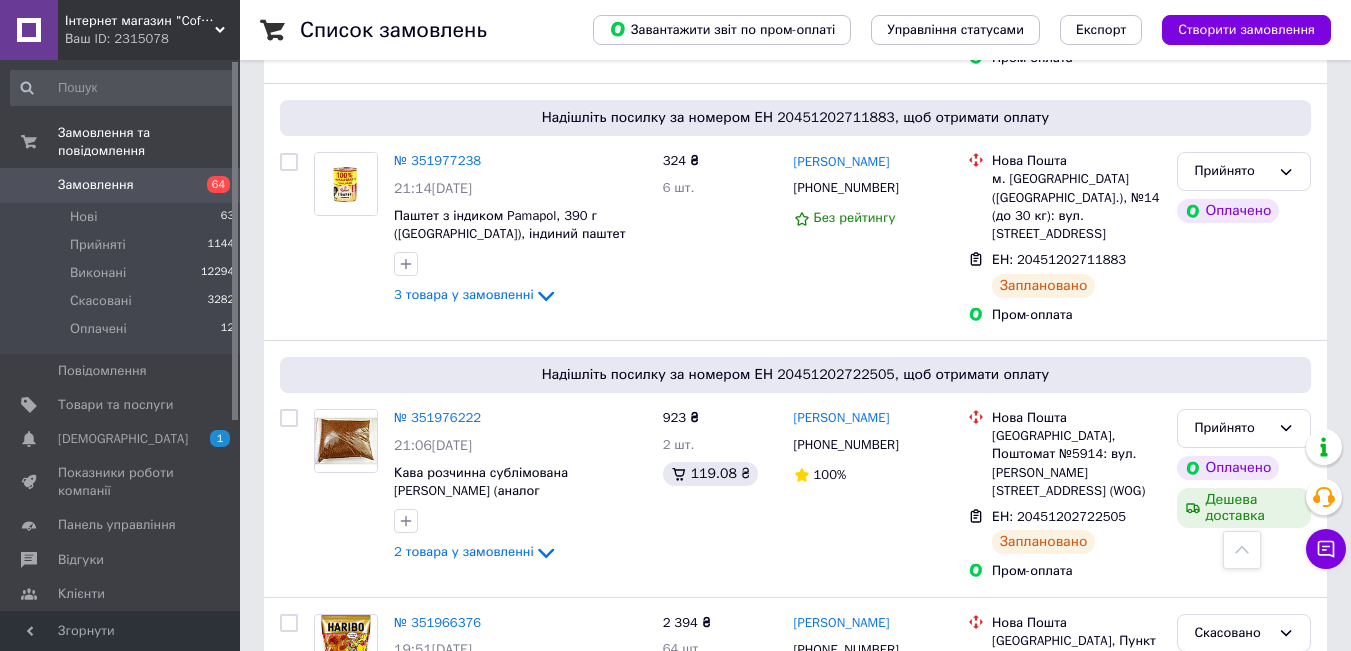 scroll, scrollTop: 2100, scrollLeft: 0, axis: vertical 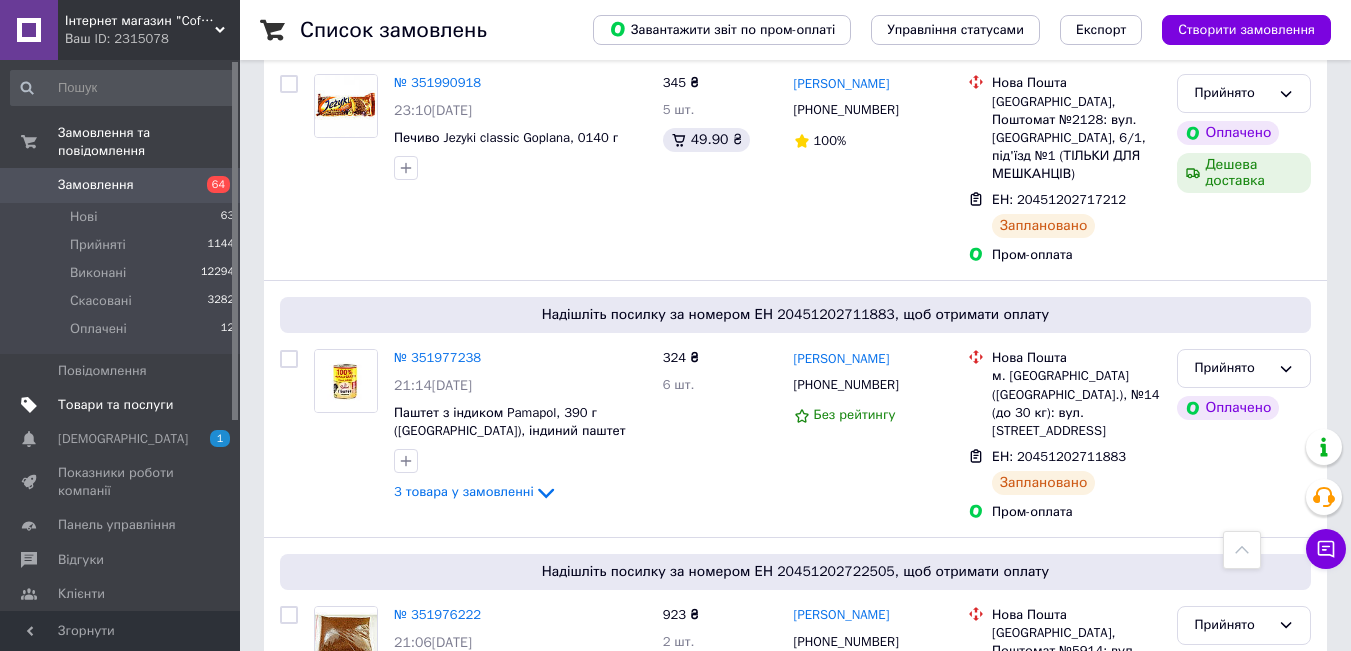 click on "Товари та послуги" at bounding box center [121, 405] 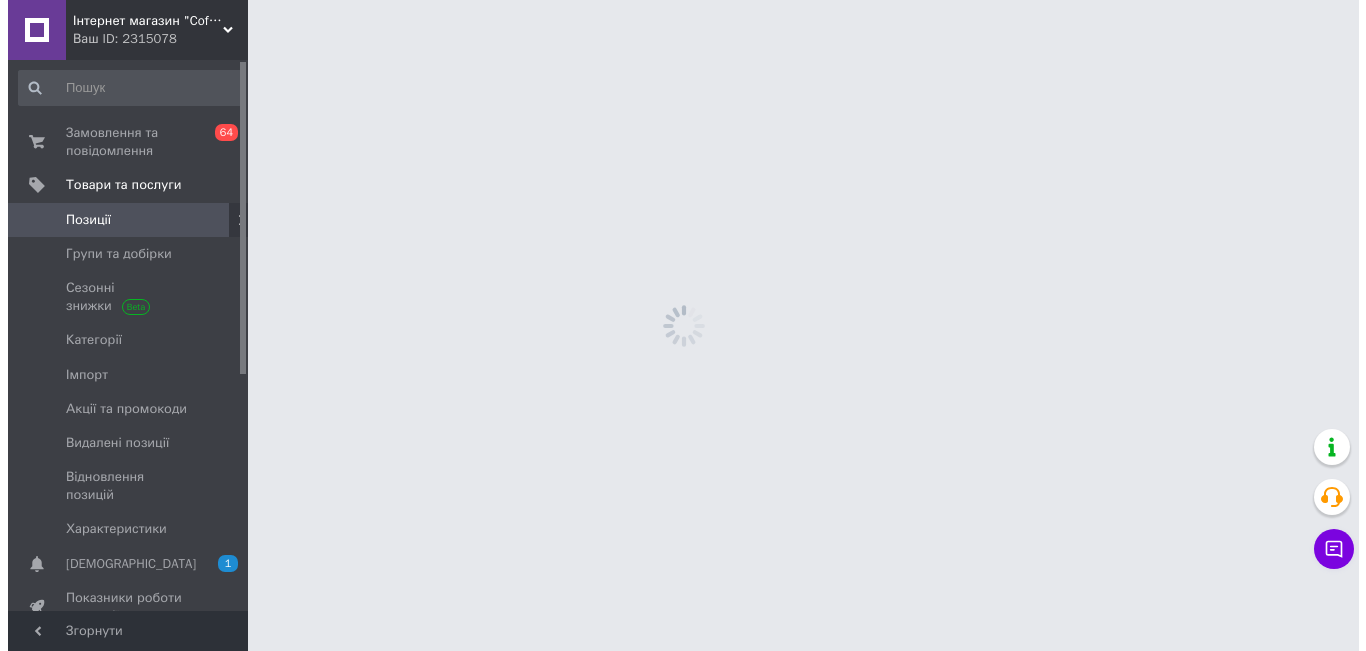 scroll, scrollTop: 0, scrollLeft: 0, axis: both 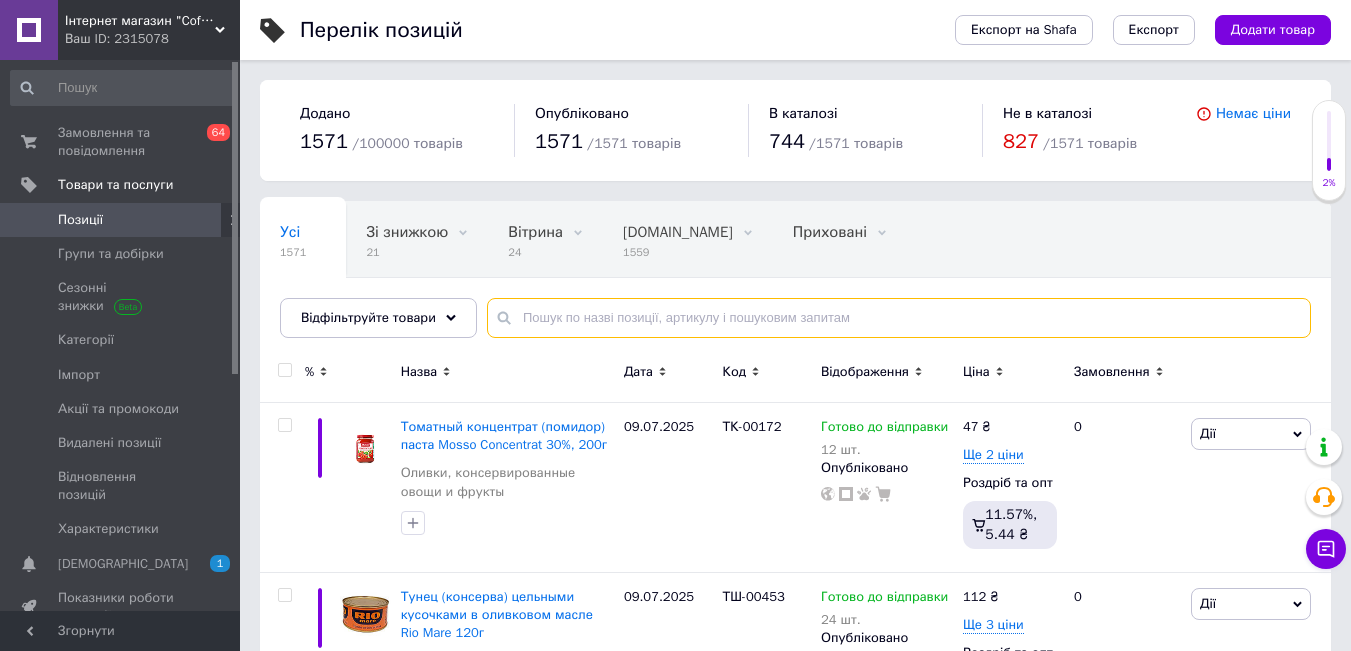click at bounding box center [899, 318] 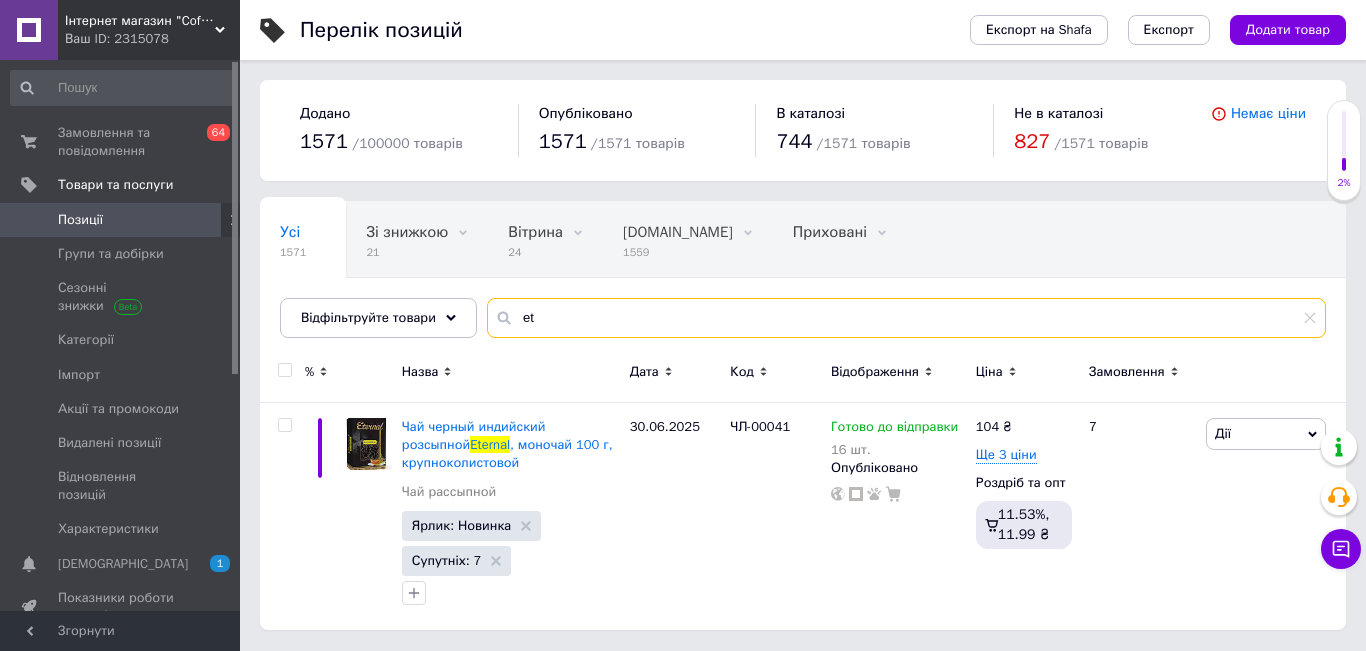 type on "e" 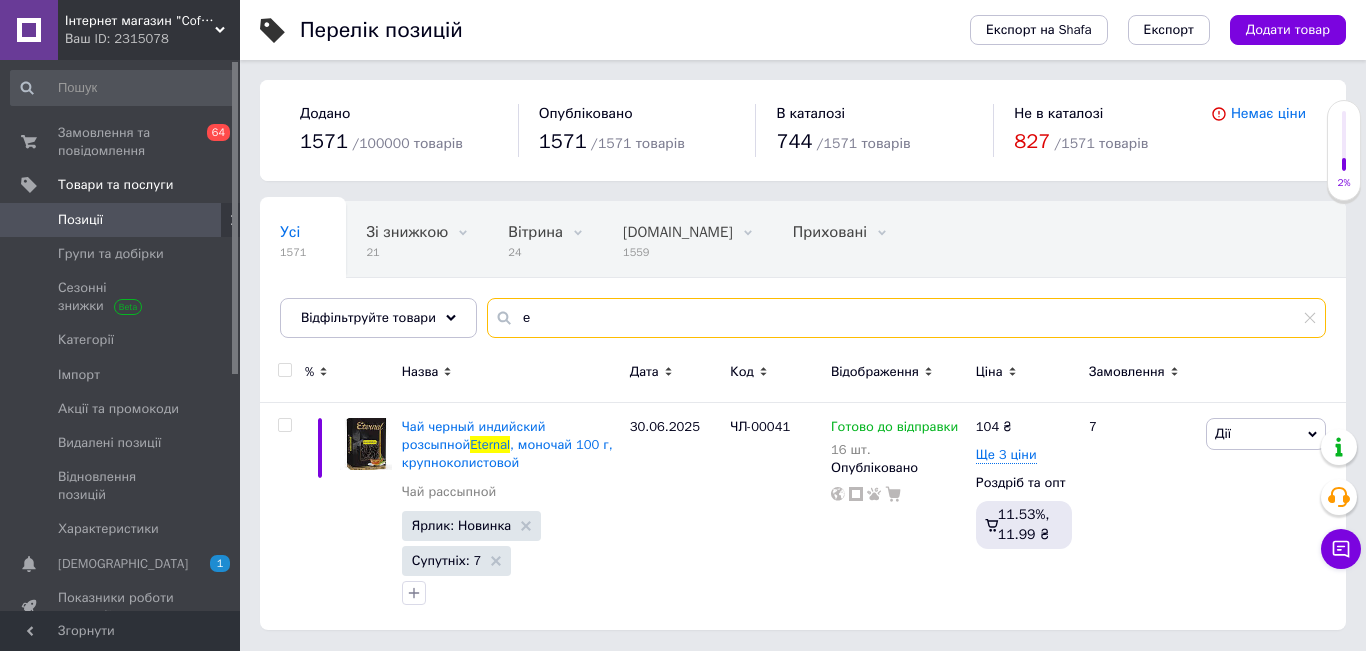 type 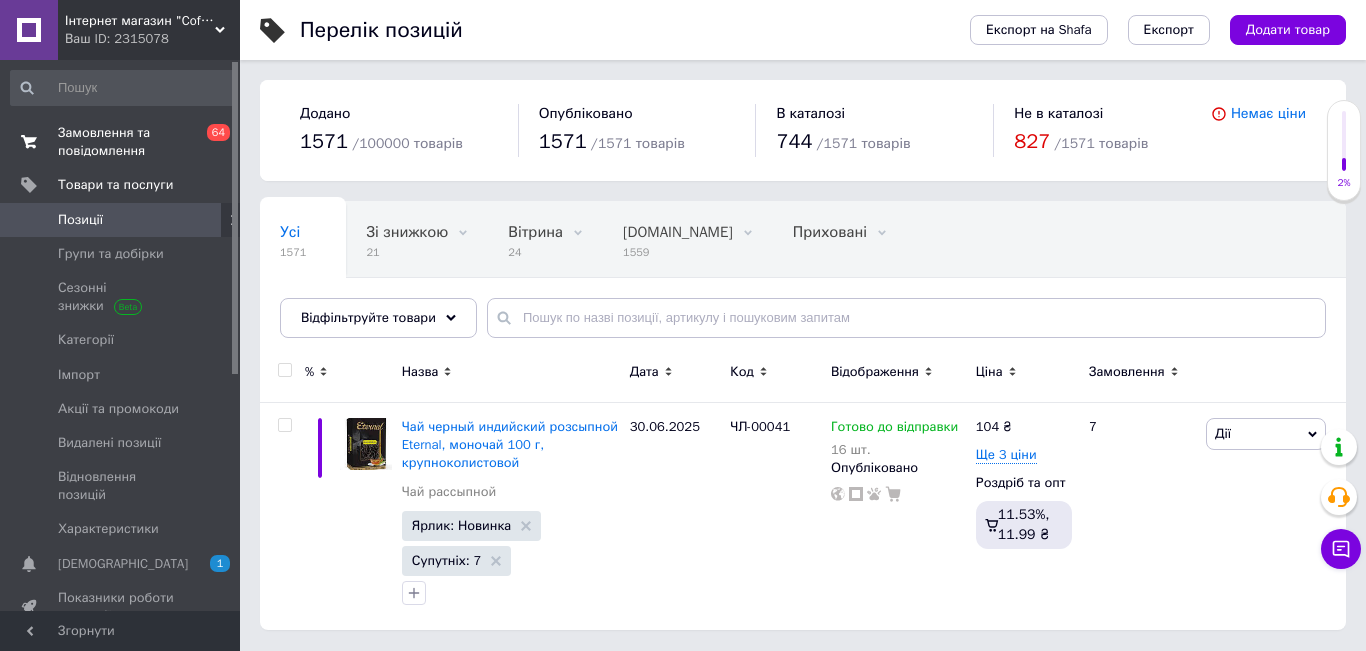 click on "Замовлення та повідомлення" at bounding box center (121, 142) 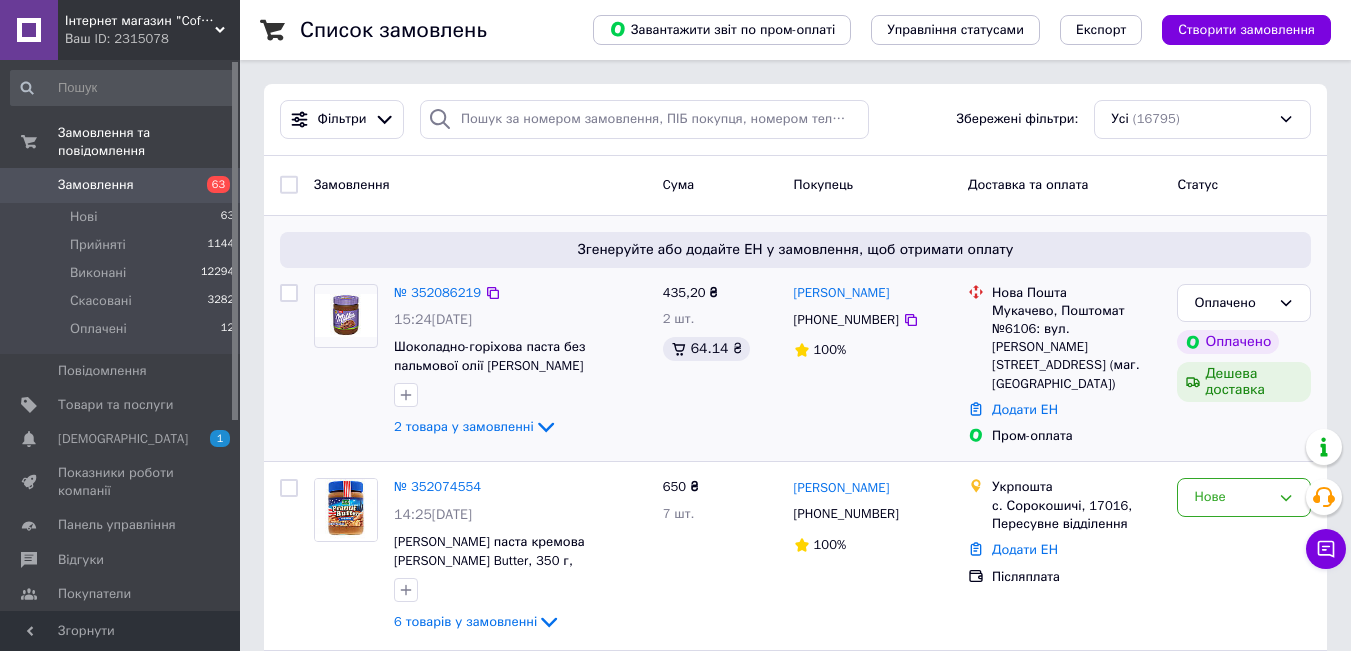 scroll, scrollTop: 100, scrollLeft: 0, axis: vertical 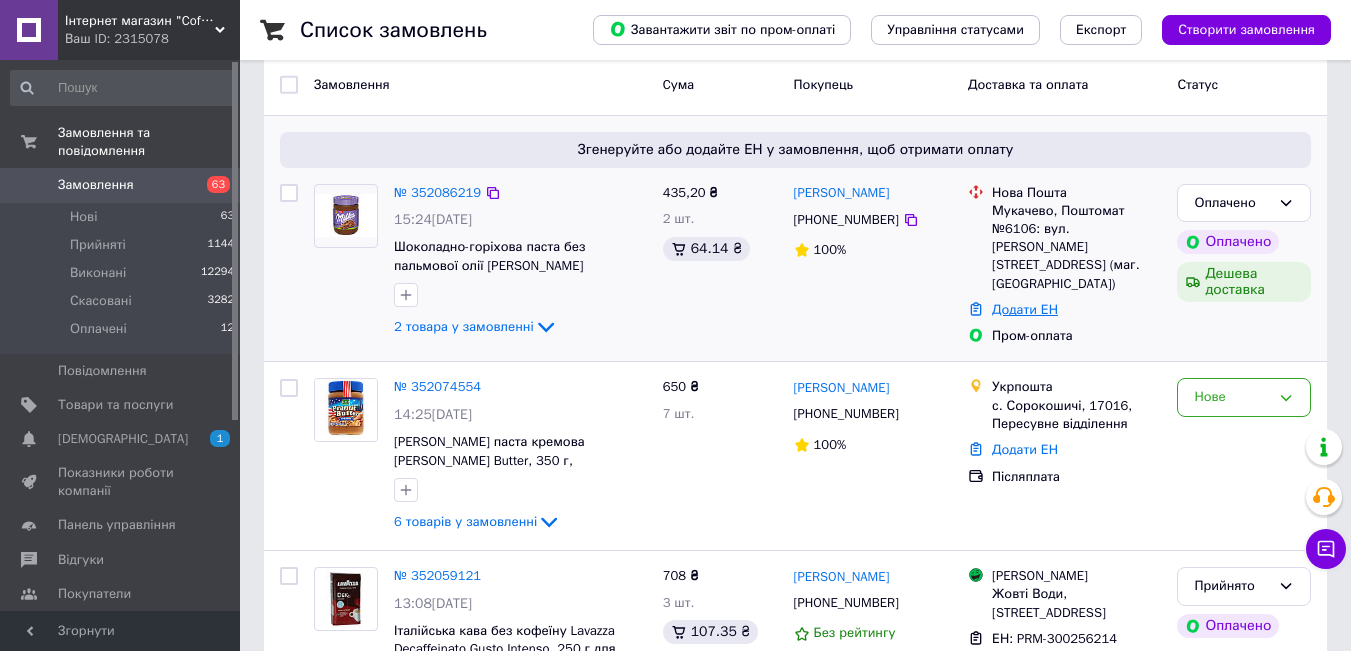 click on "Додати ЕН" at bounding box center [1025, 309] 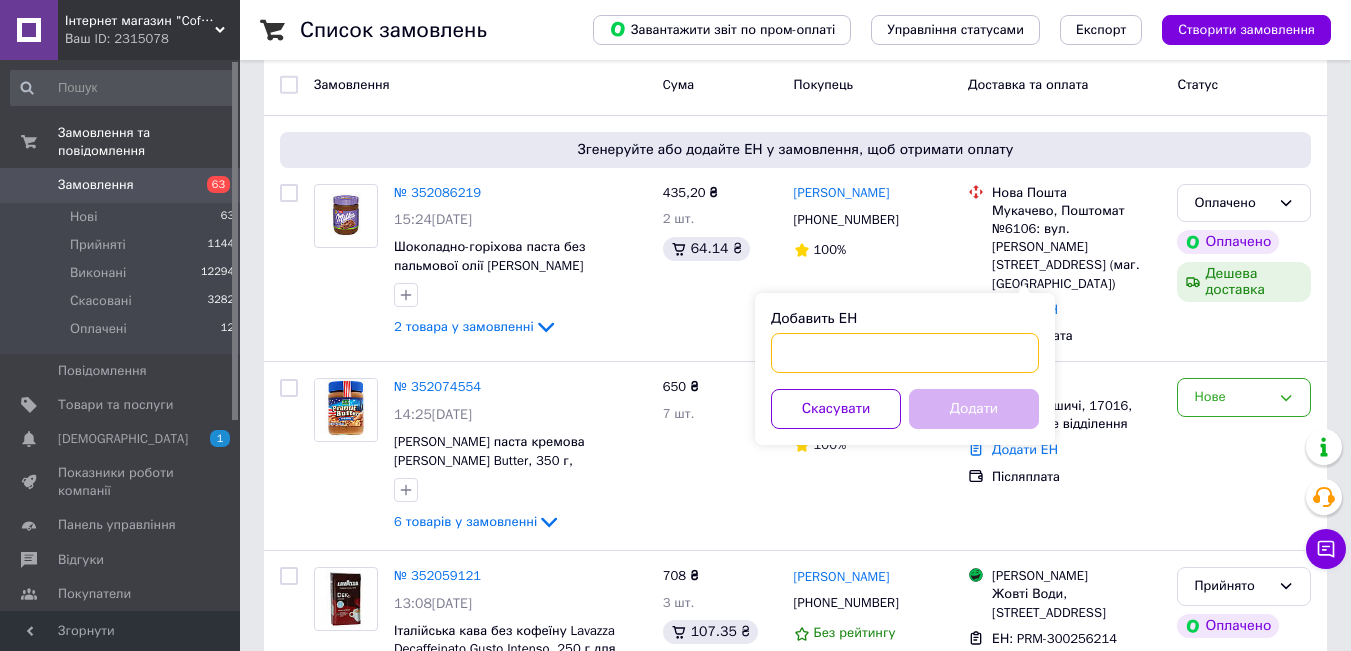 paste on "20451203223207" 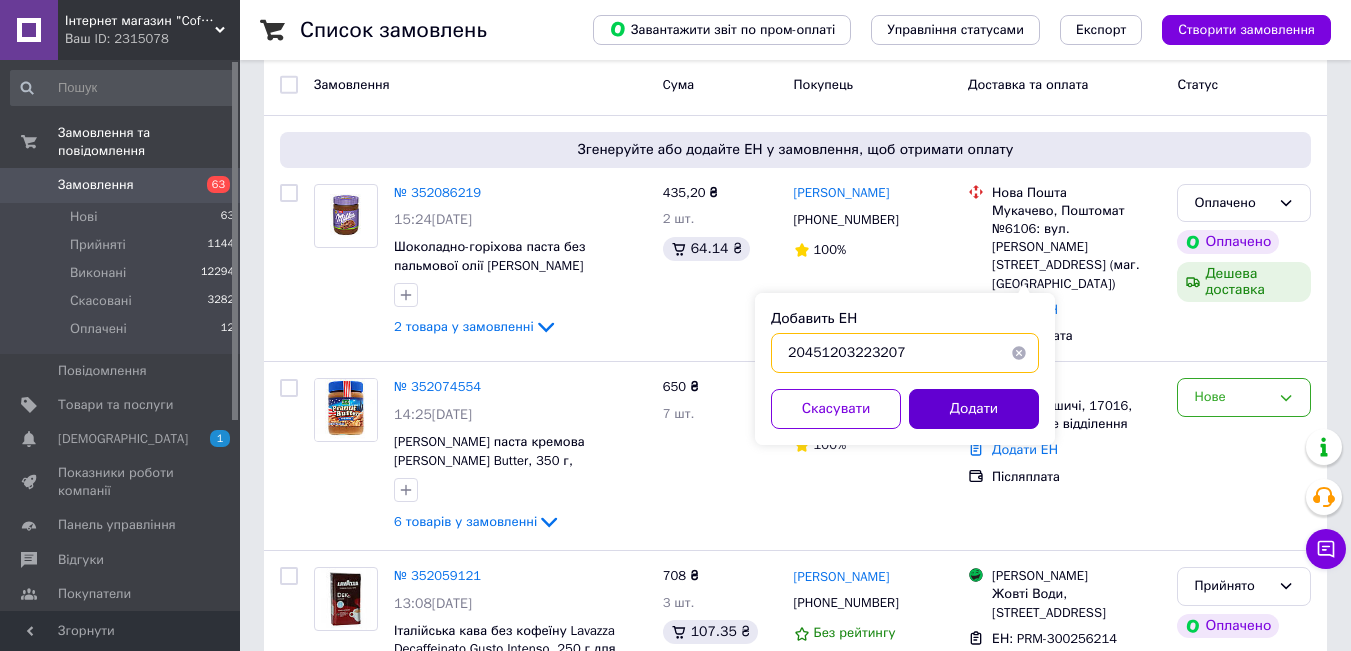 type on "20451203223207" 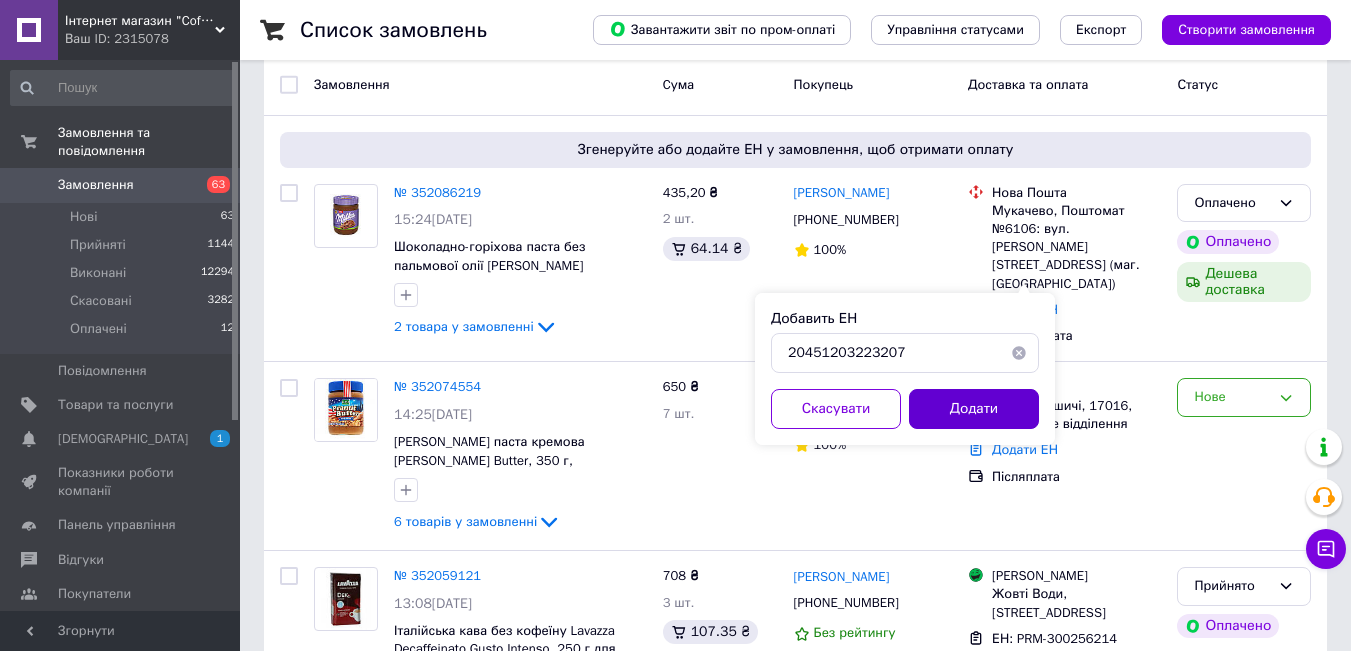 click on "Додати" at bounding box center [974, 409] 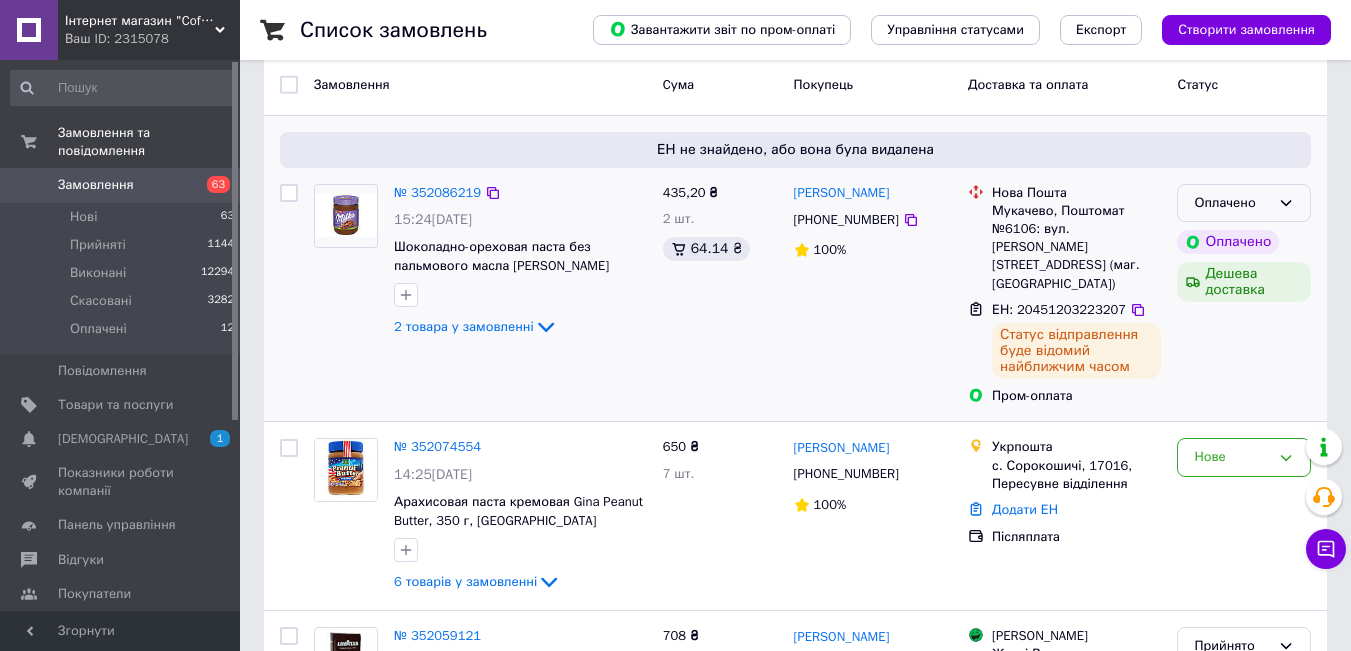 click on "Оплачено" at bounding box center [1232, 203] 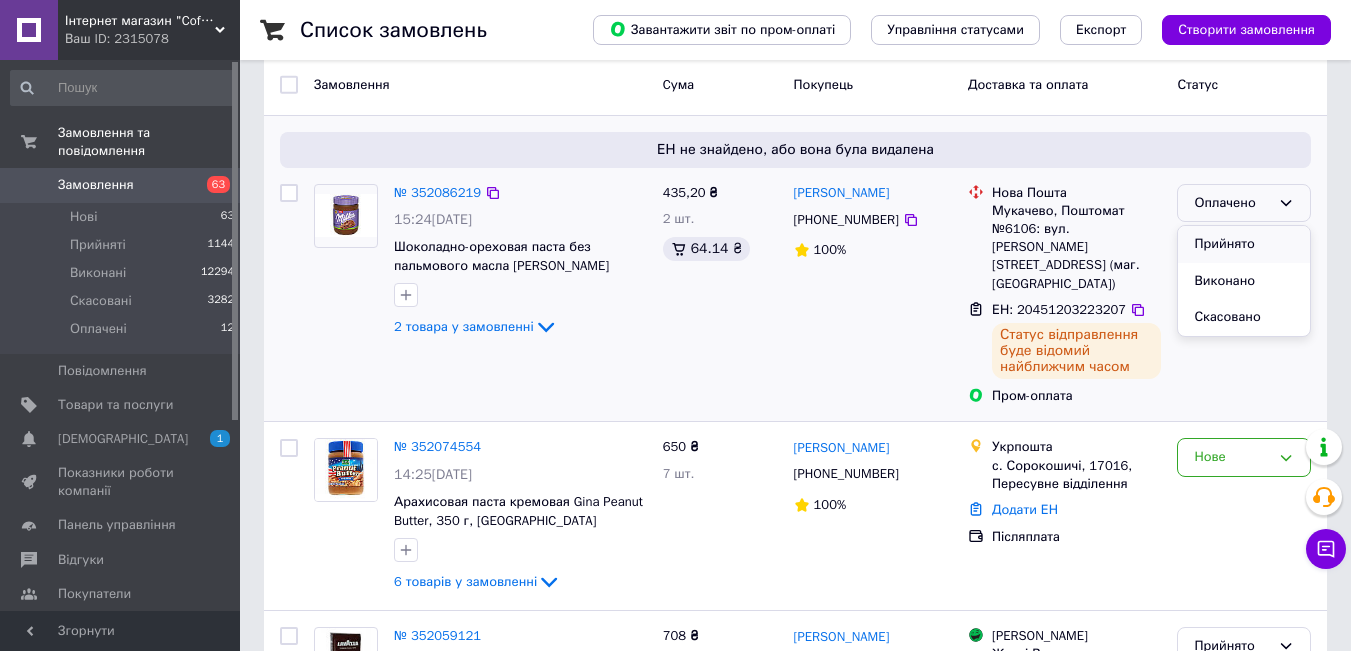 click on "Прийнято" at bounding box center [1244, 244] 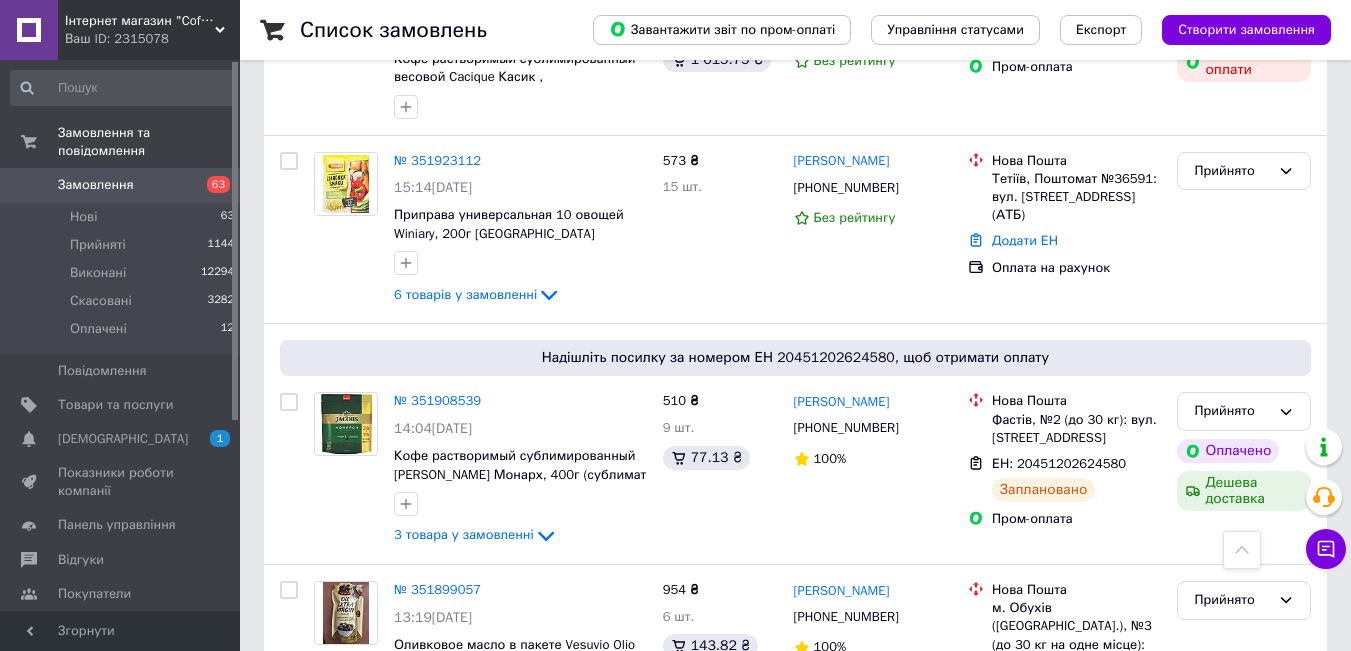 scroll, scrollTop: 3931, scrollLeft: 0, axis: vertical 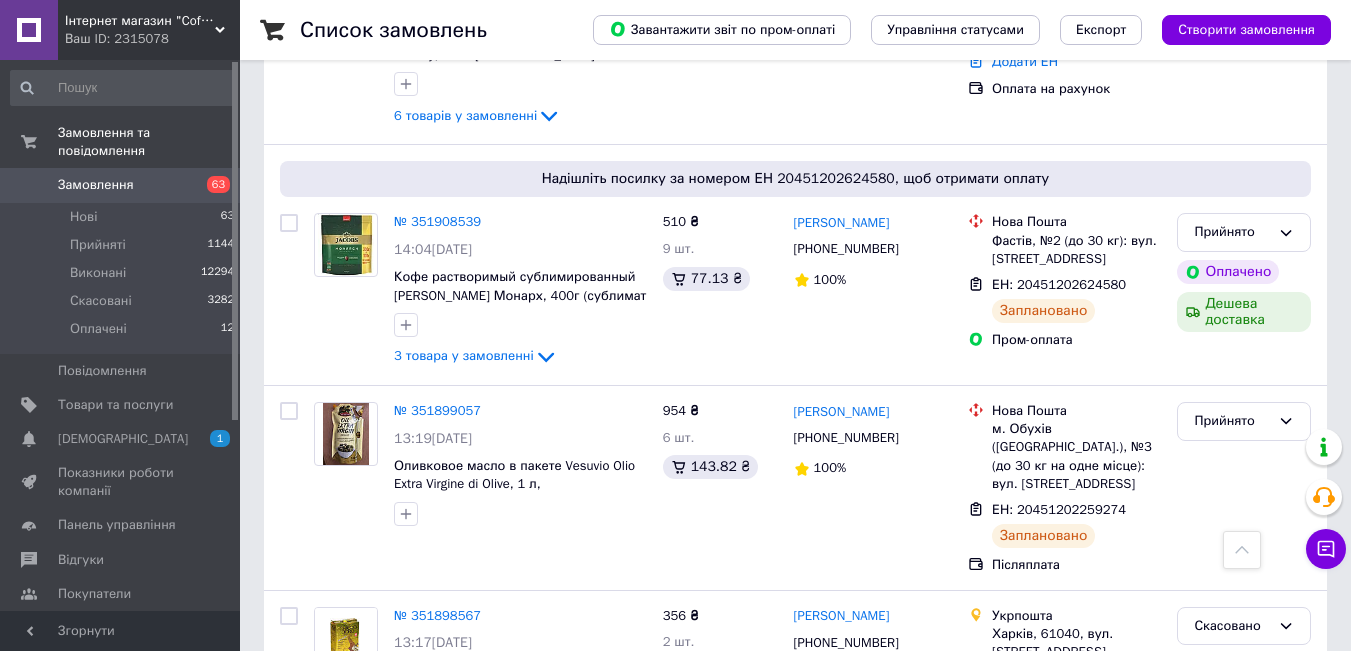 click on "2" at bounding box center (327, 803) 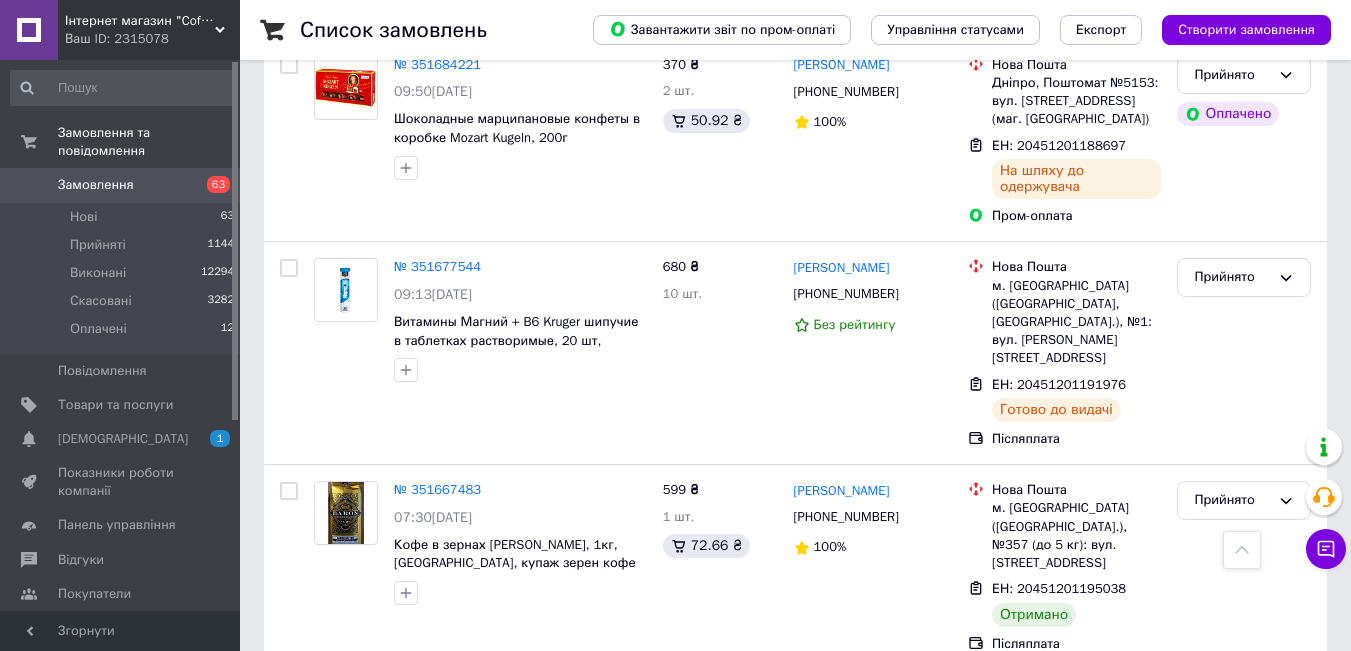 scroll, scrollTop: 3678, scrollLeft: 0, axis: vertical 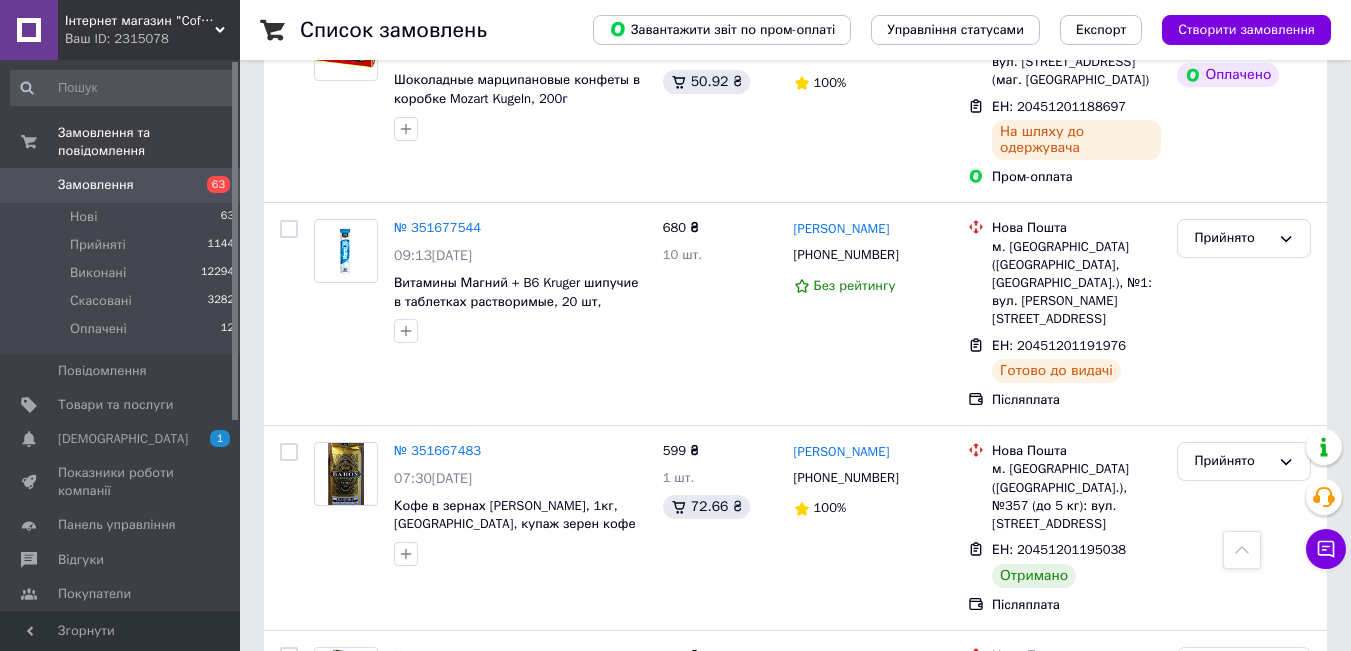 click on "3" at bounding box center (494, 861) 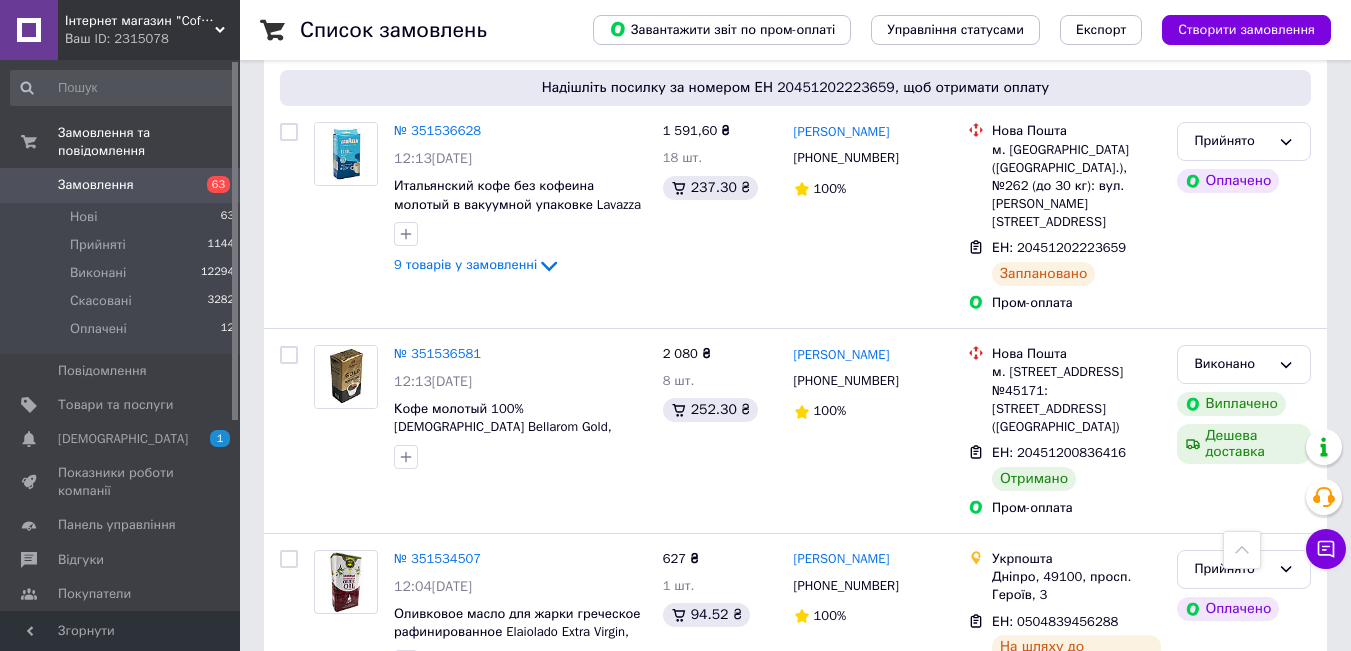 scroll, scrollTop: 2100, scrollLeft: 0, axis: vertical 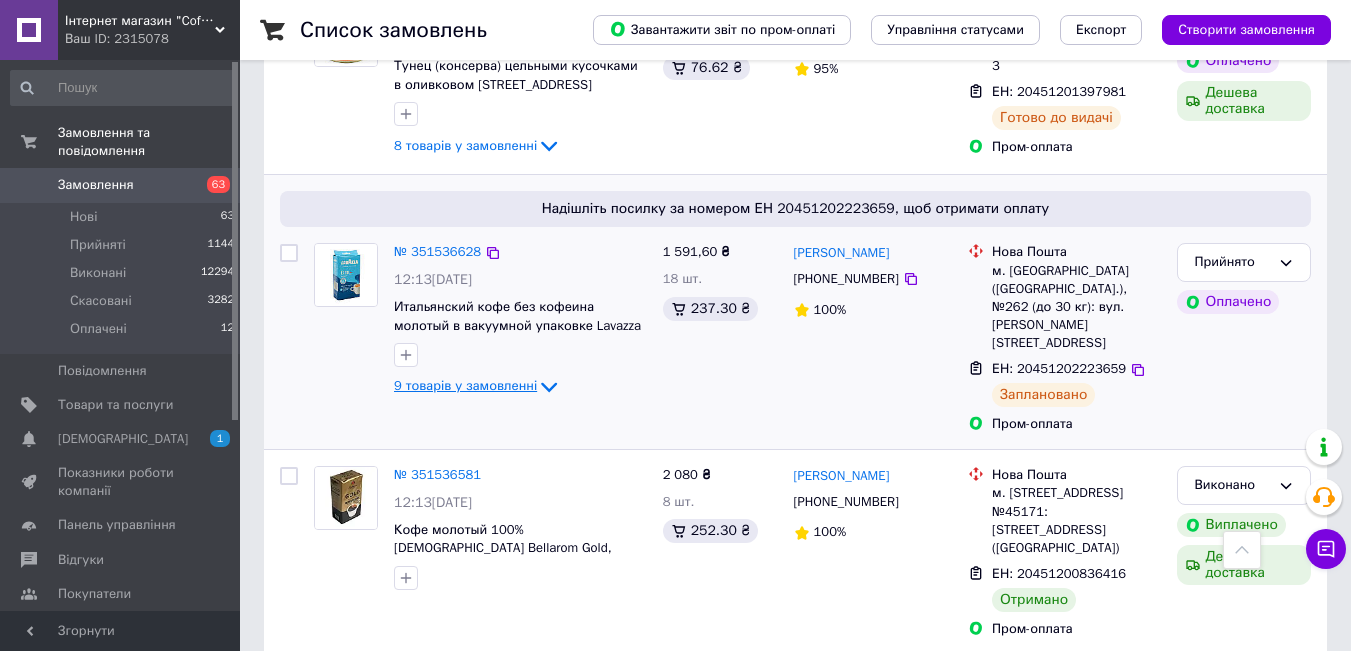 click 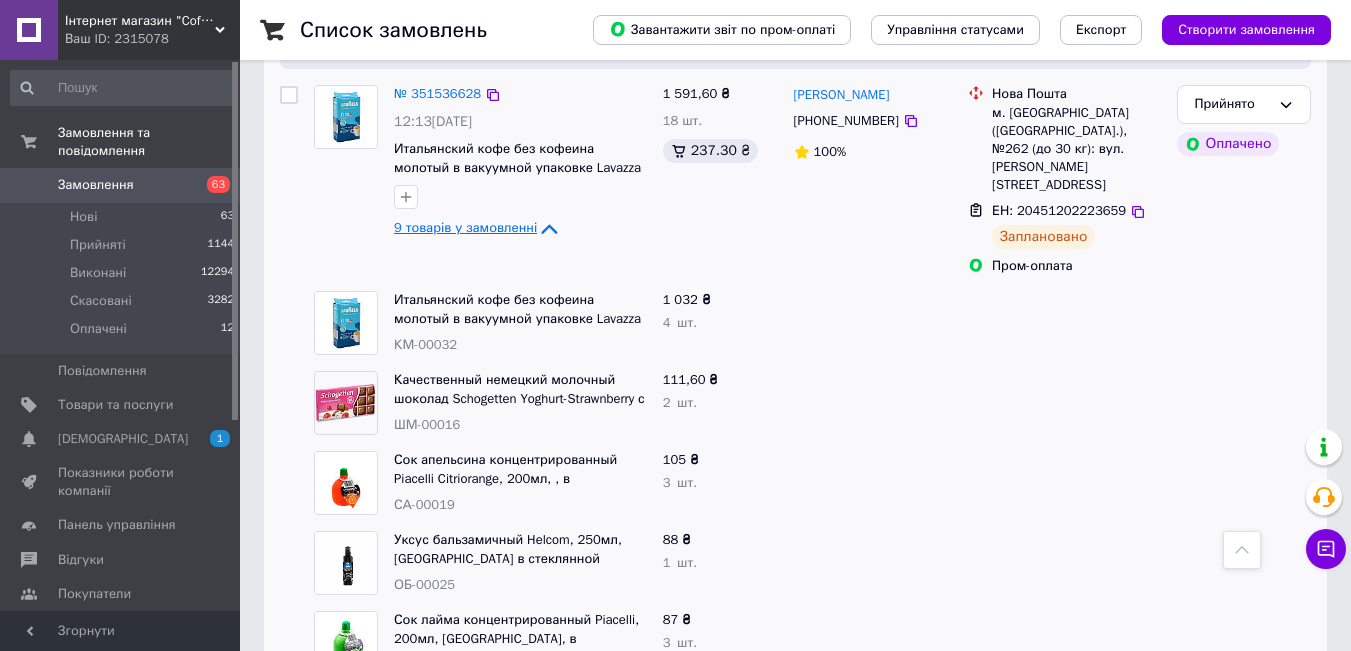 scroll, scrollTop: 2200, scrollLeft: 0, axis: vertical 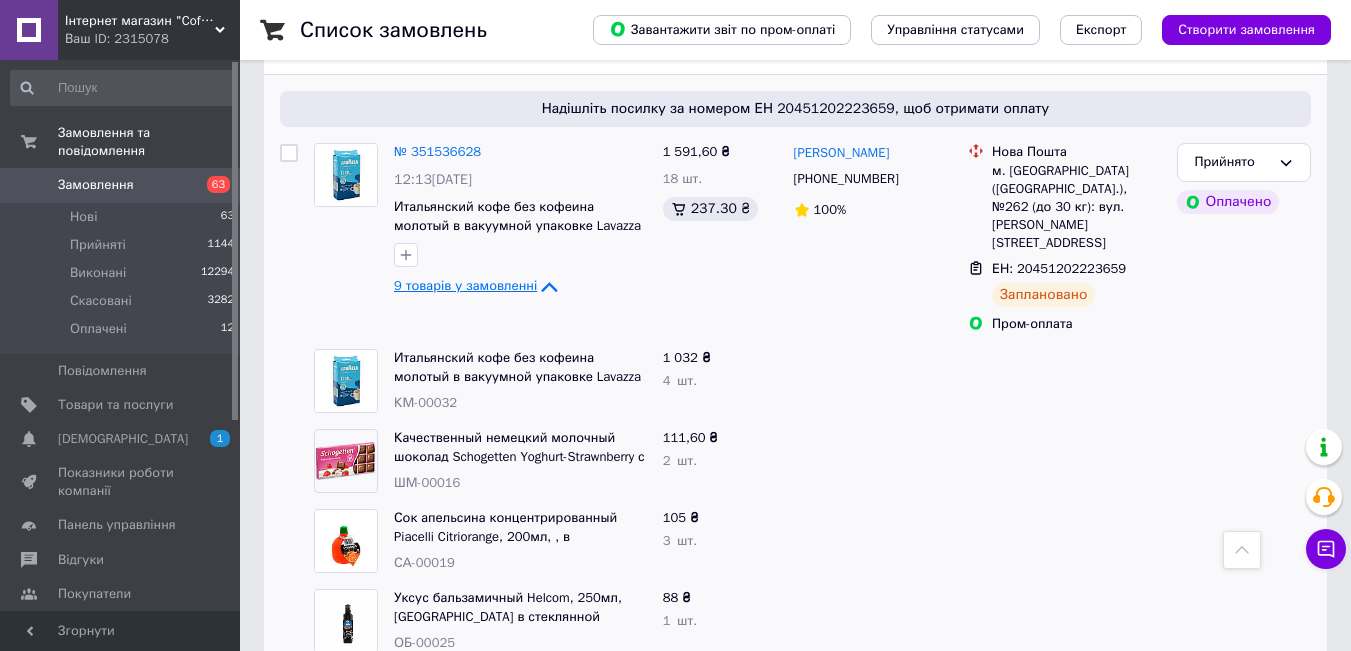click on "9 товарів у замовленні" at bounding box center [465, 286] 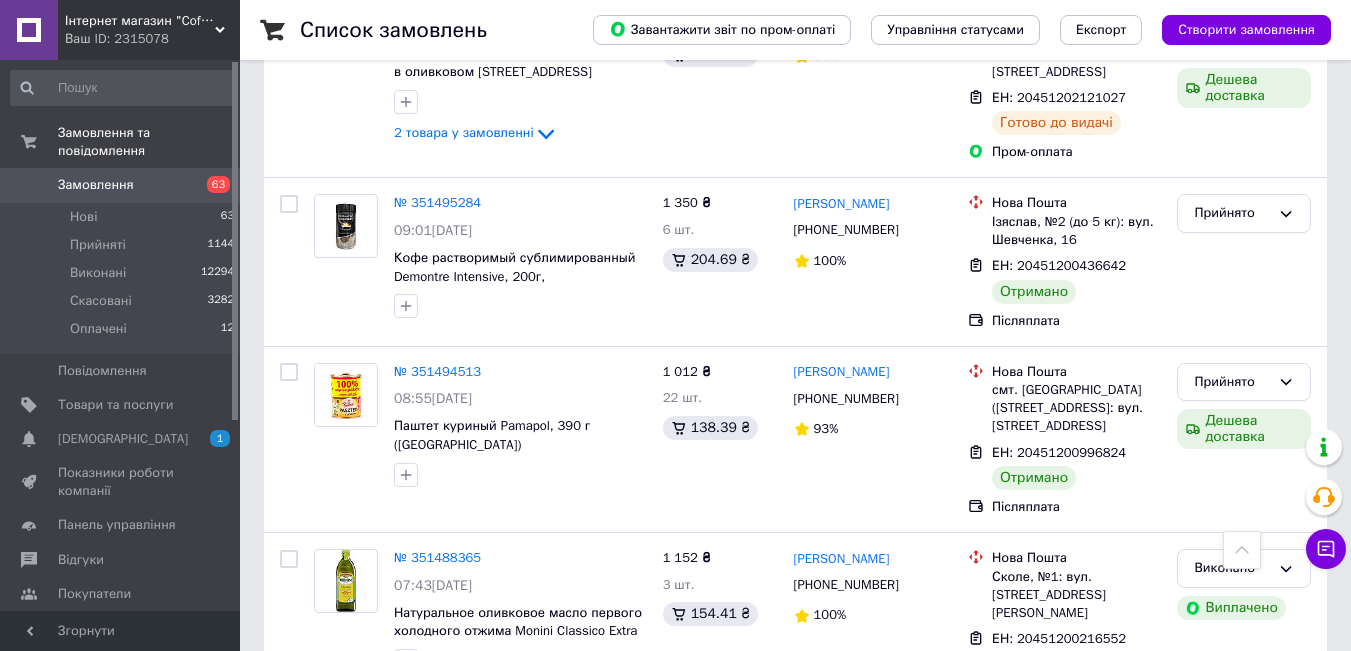 scroll, scrollTop: 3500, scrollLeft: 0, axis: vertical 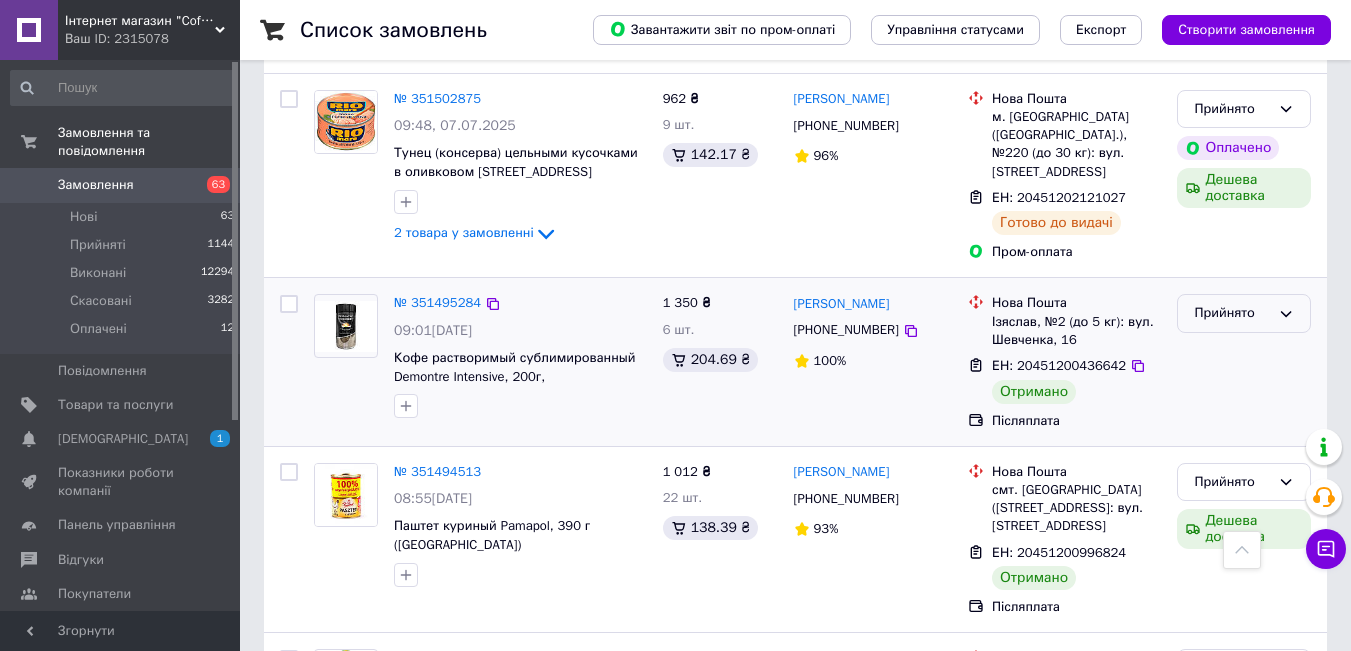 click on "Прийнято" at bounding box center [1232, 313] 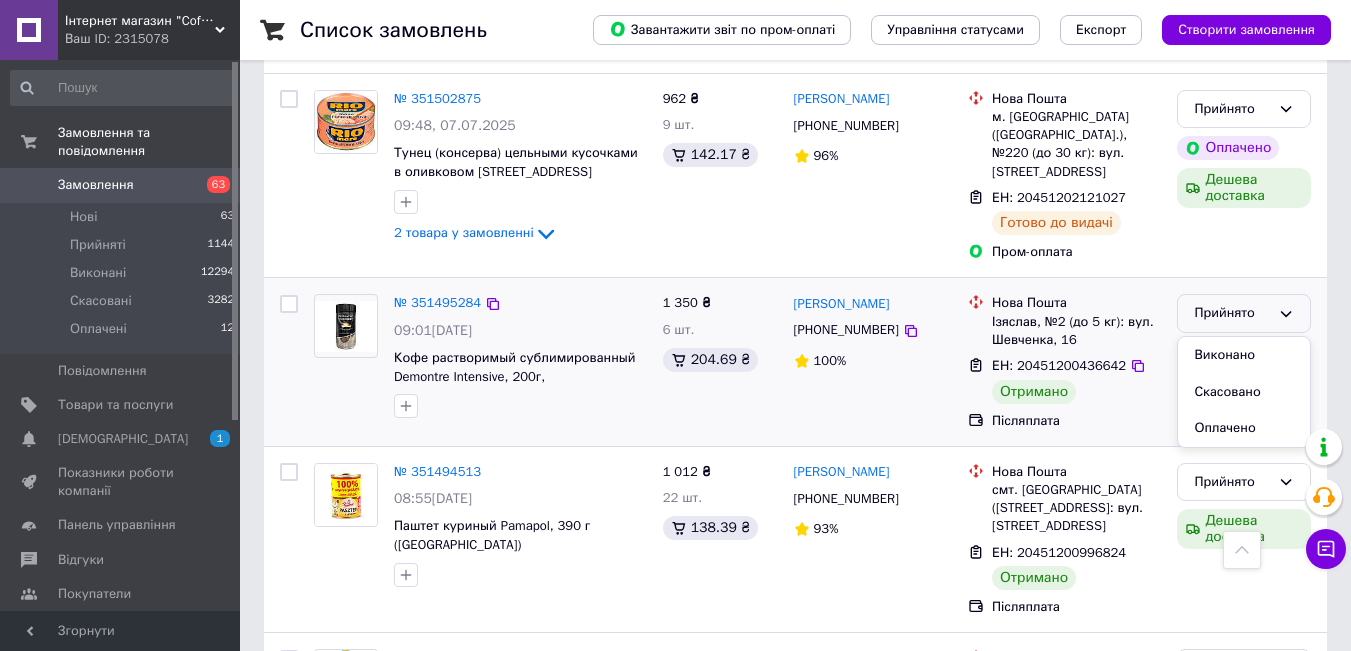 click on "Виконано" at bounding box center [1244, 355] 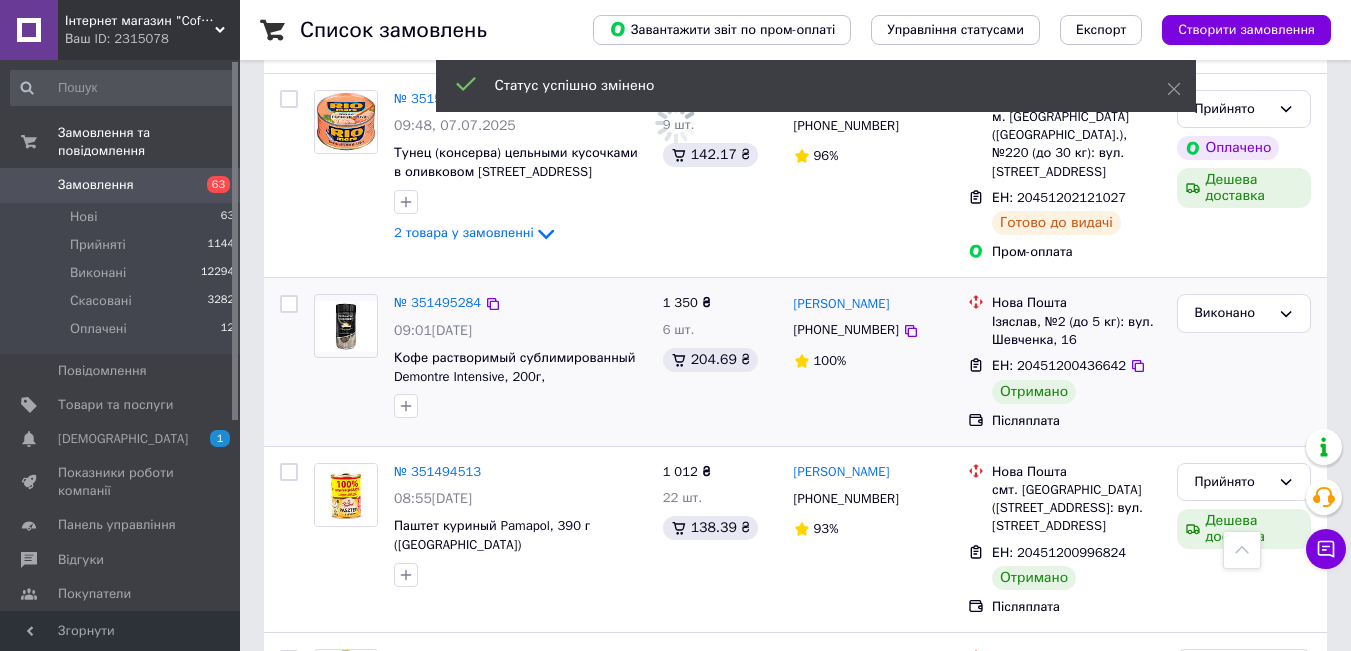scroll, scrollTop: 3622, scrollLeft: 0, axis: vertical 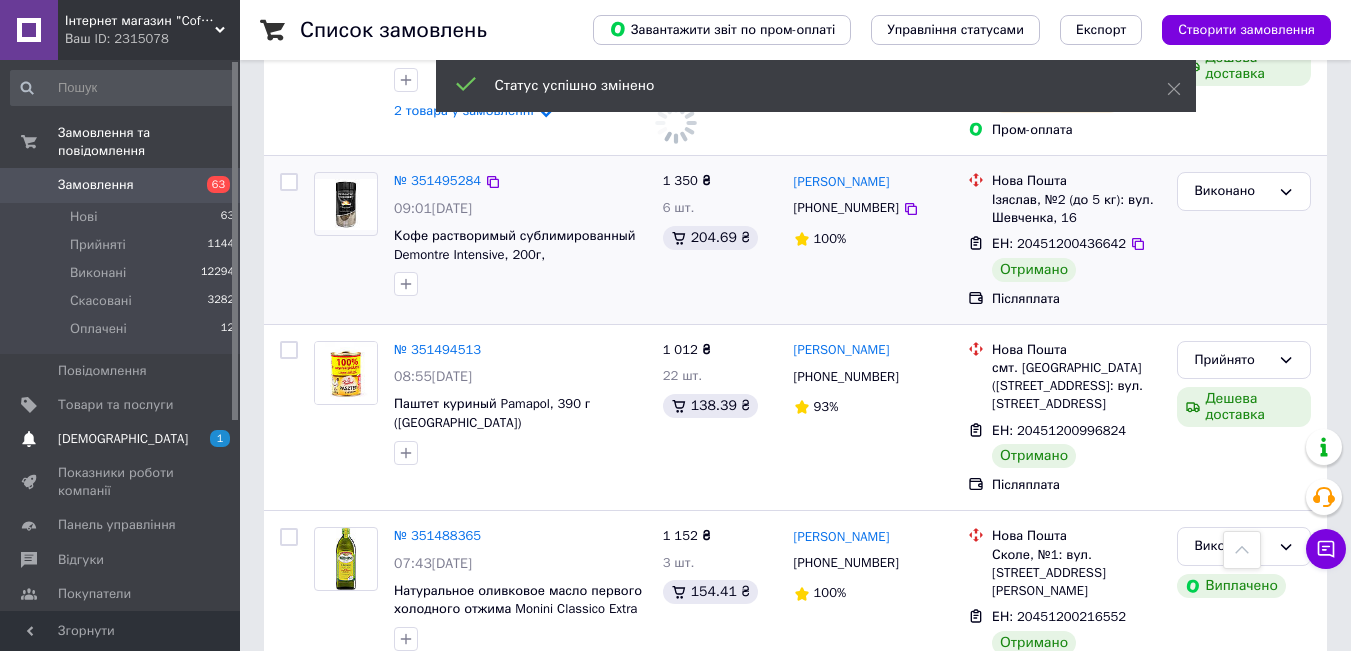 click on "[DEMOGRAPHIC_DATA]" at bounding box center (121, 439) 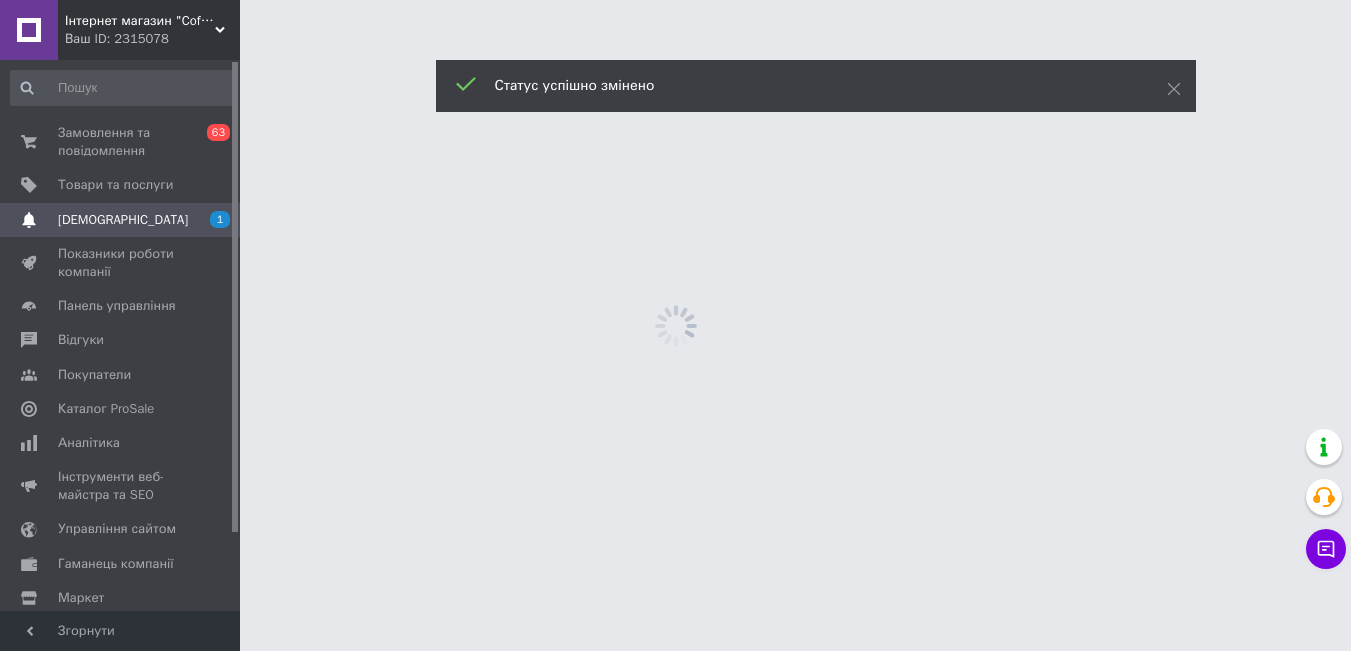 scroll, scrollTop: 0, scrollLeft: 0, axis: both 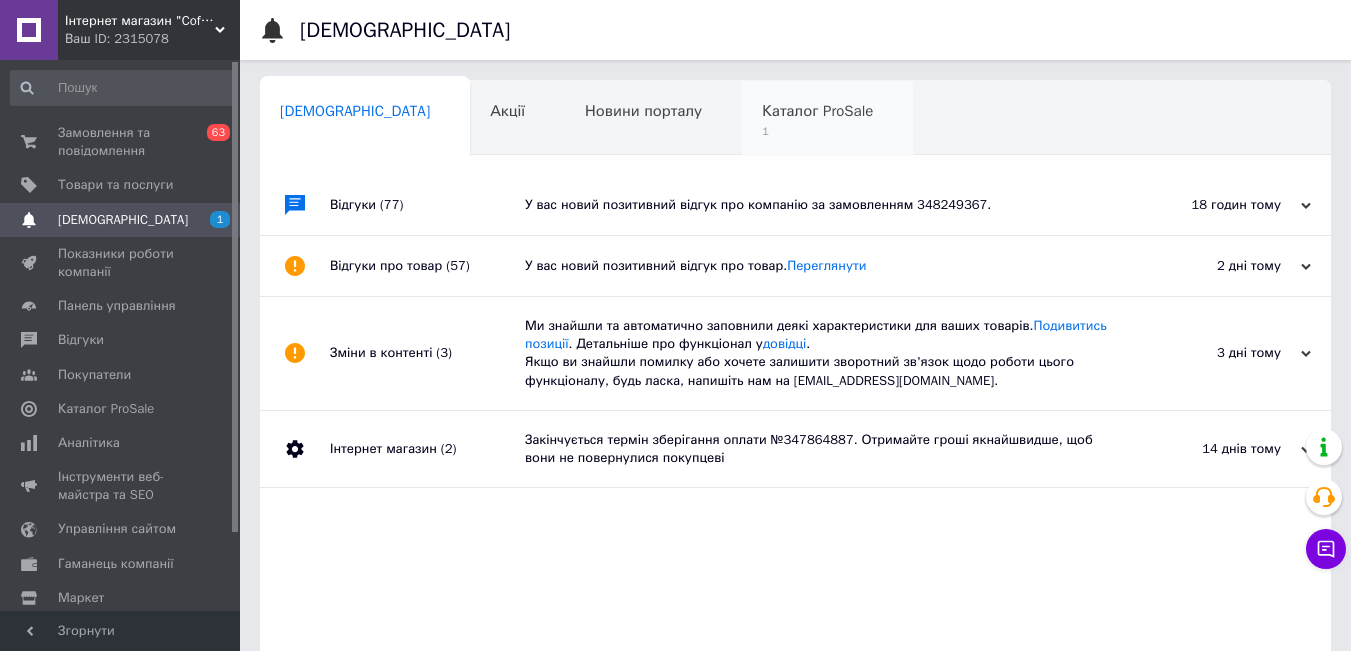 click on "1" at bounding box center [817, 131] 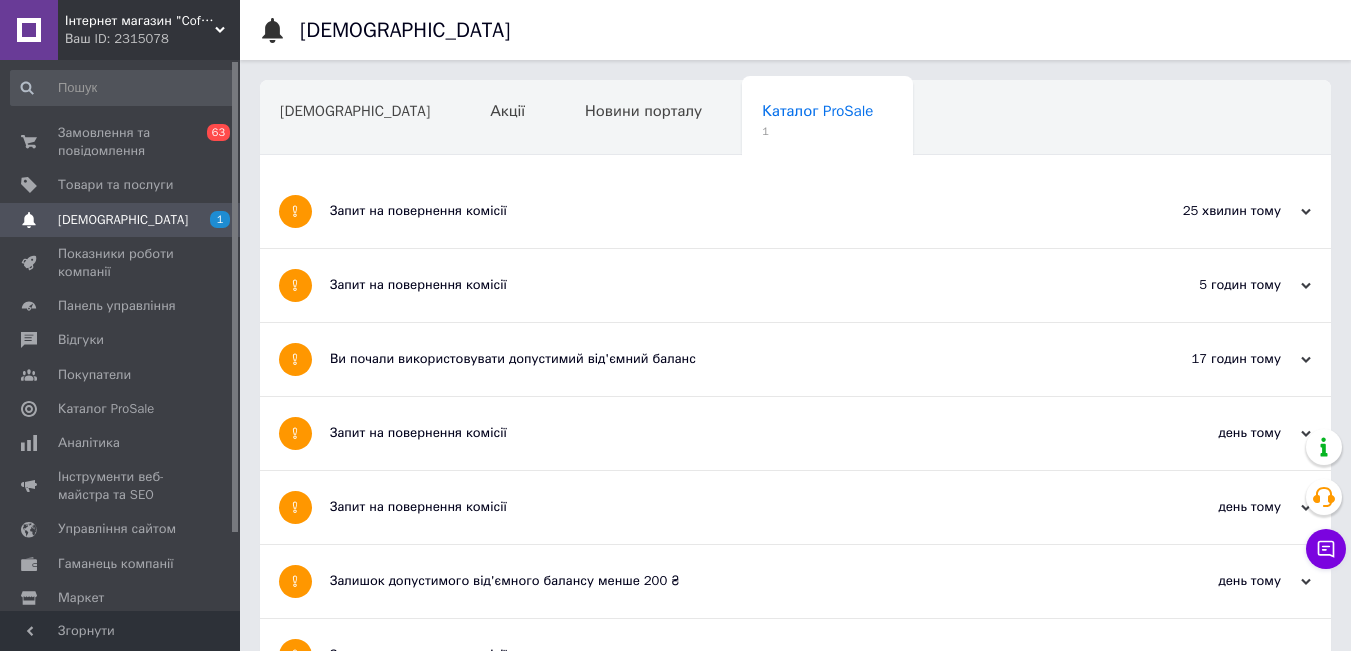 click on "Запит на повернення комісії" at bounding box center [720, 211] 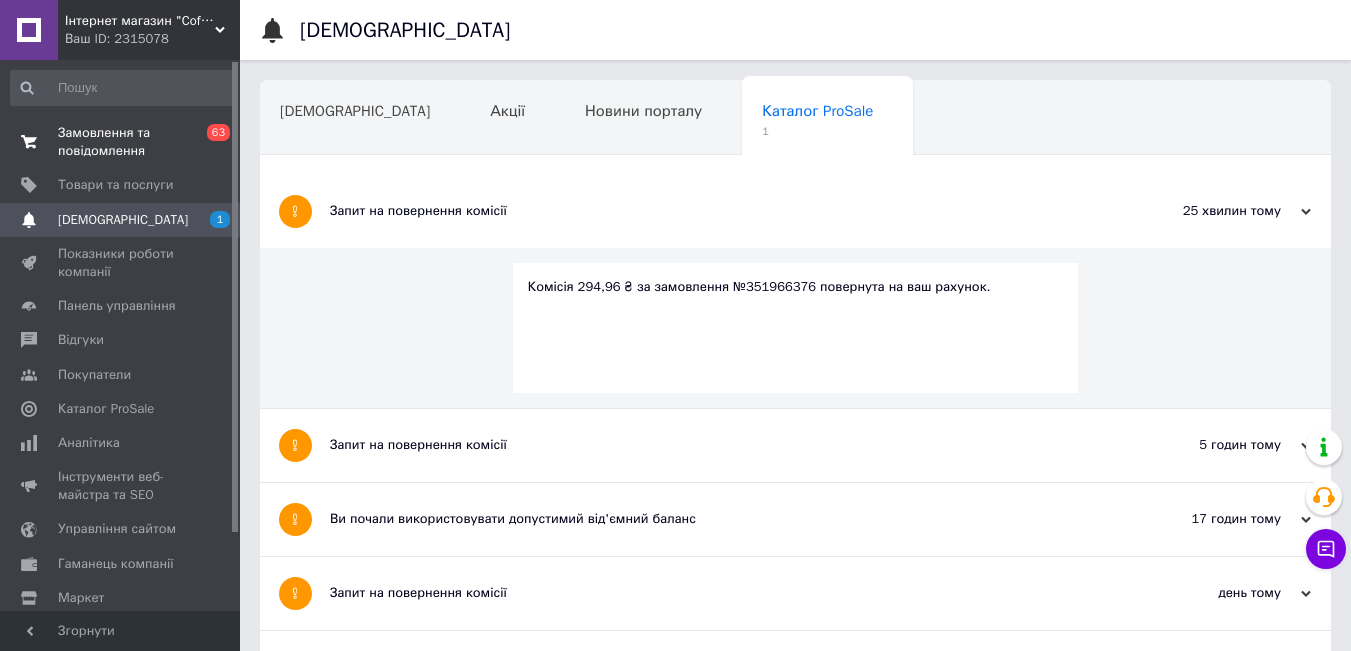 click on "Замовлення та повідомлення" at bounding box center [121, 142] 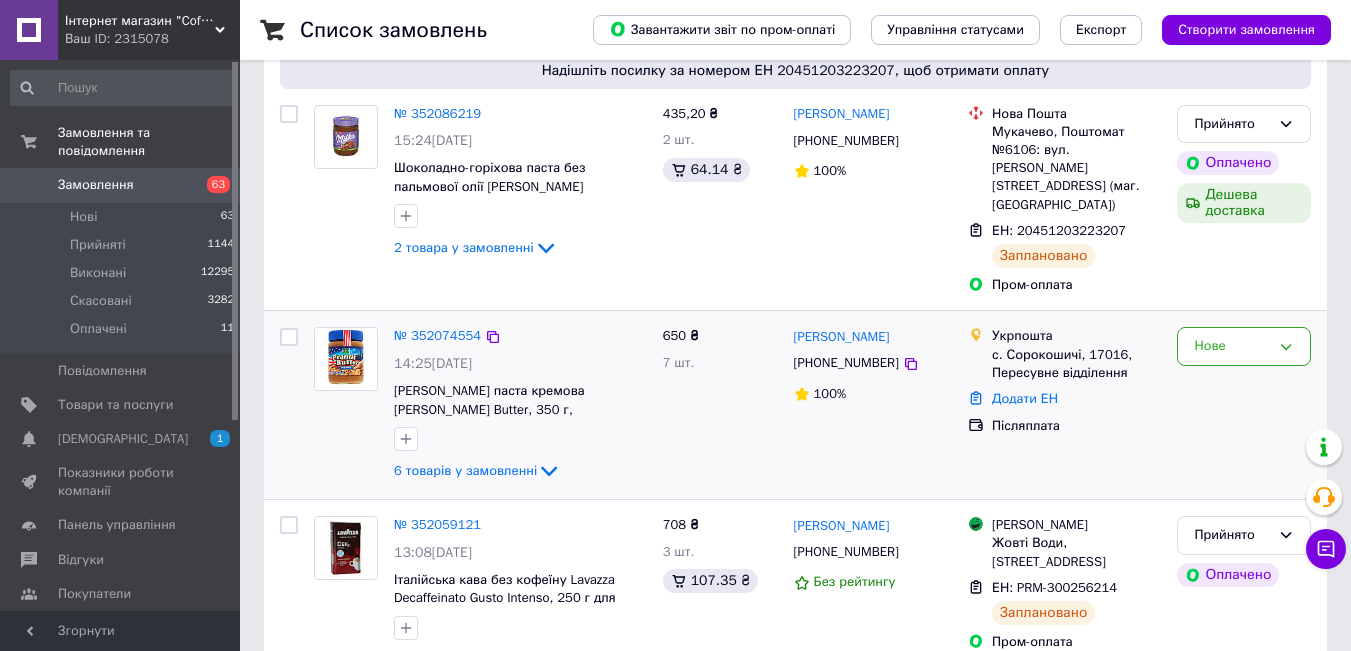 scroll, scrollTop: 200, scrollLeft: 0, axis: vertical 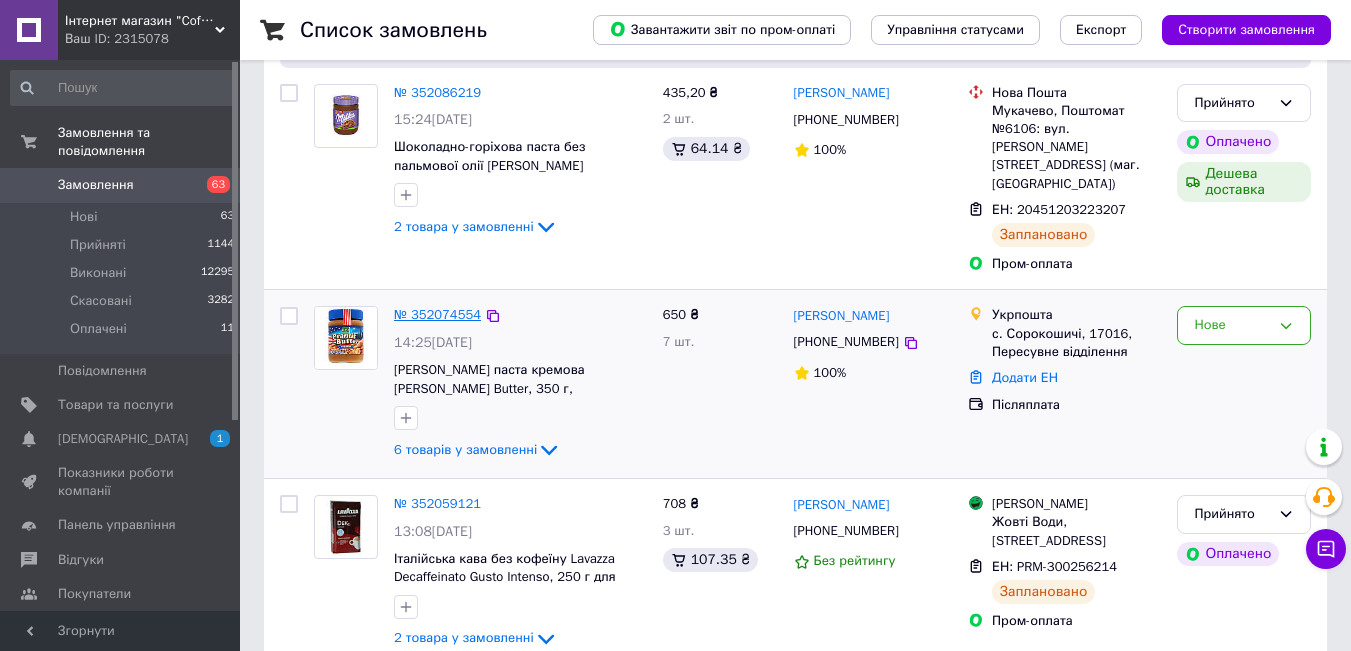 click on "№ 352074554" at bounding box center (437, 314) 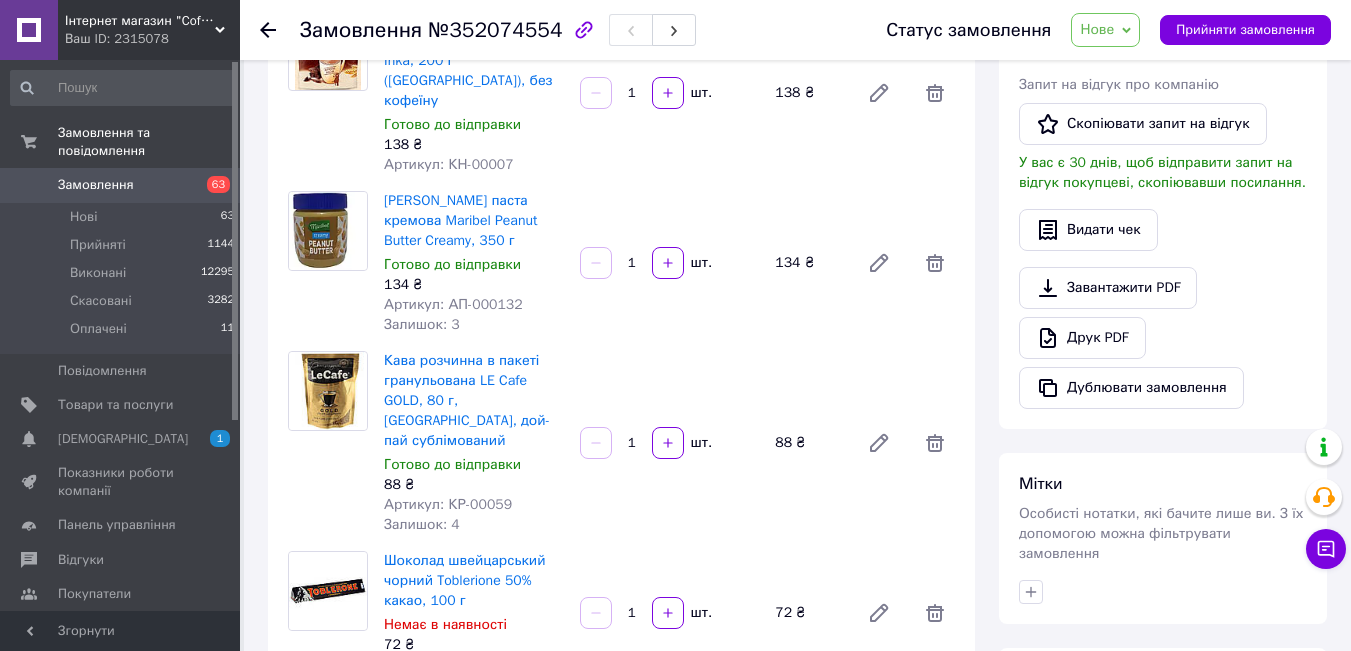 scroll, scrollTop: 500, scrollLeft: 0, axis: vertical 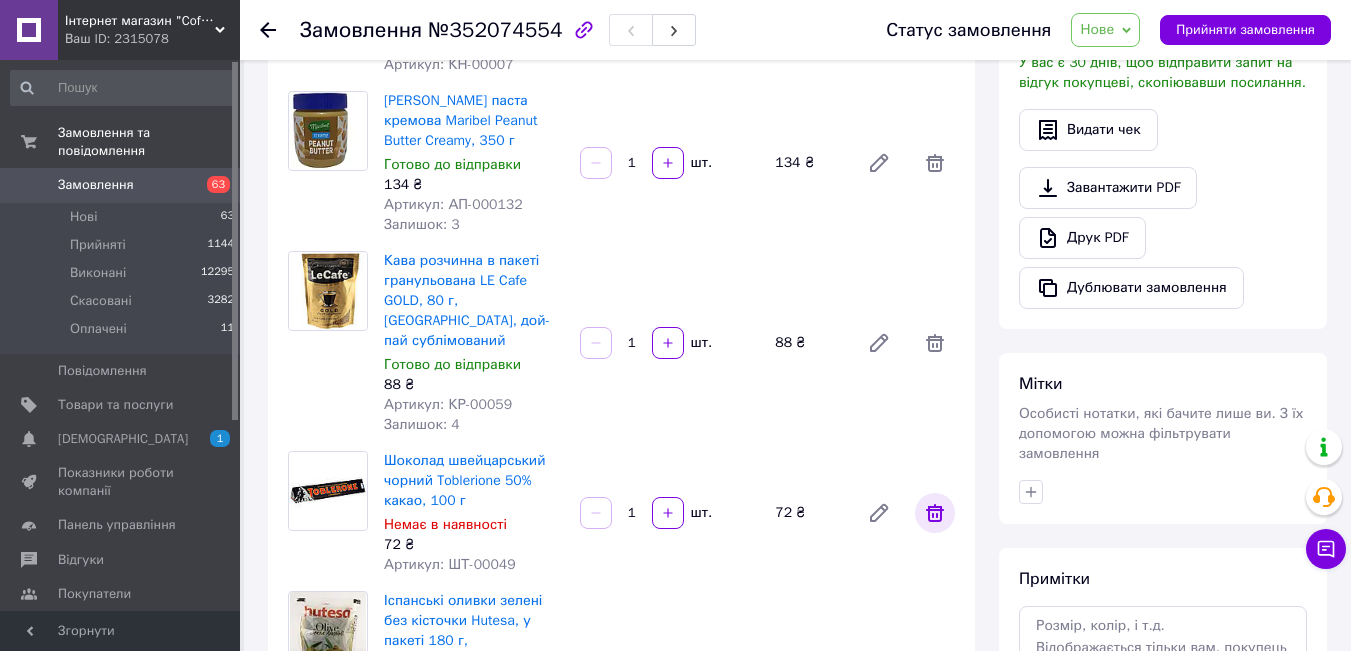 click at bounding box center (935, 513) 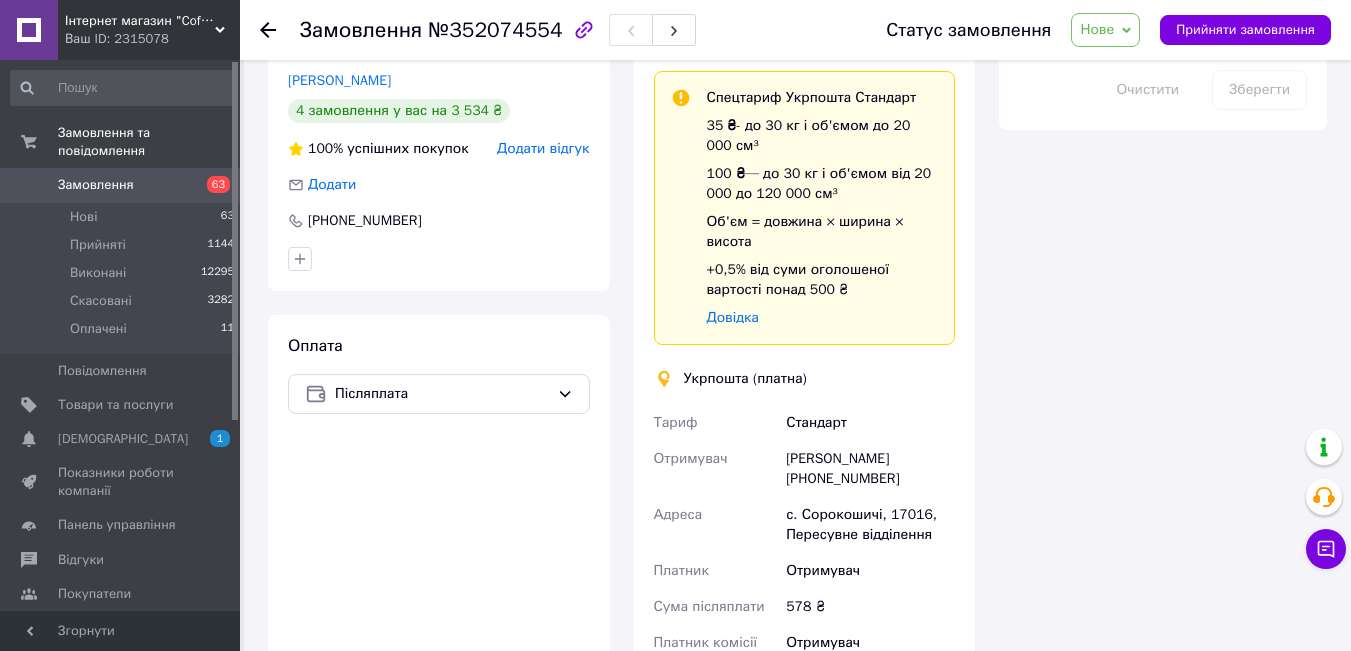 scroll, scrollTop: 1600, scrollLeft: 0, axis: vertical 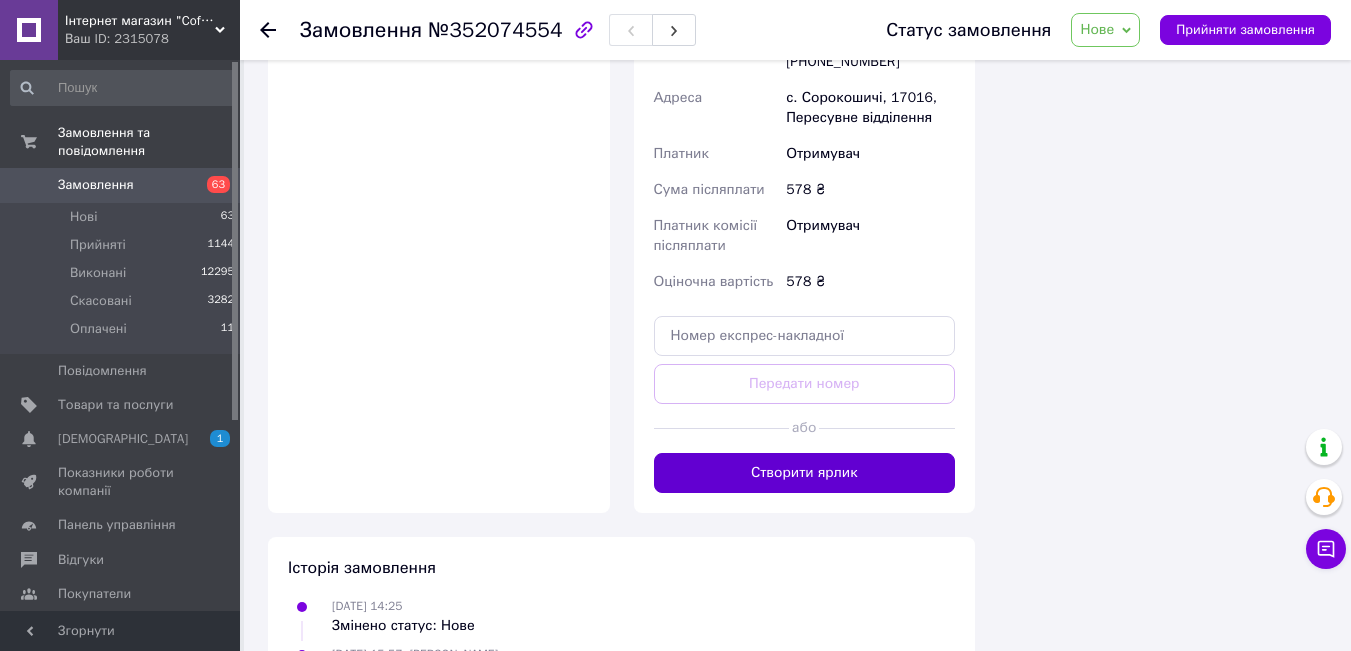 click on "Створити ярлик" at bounding box center [805, 473] 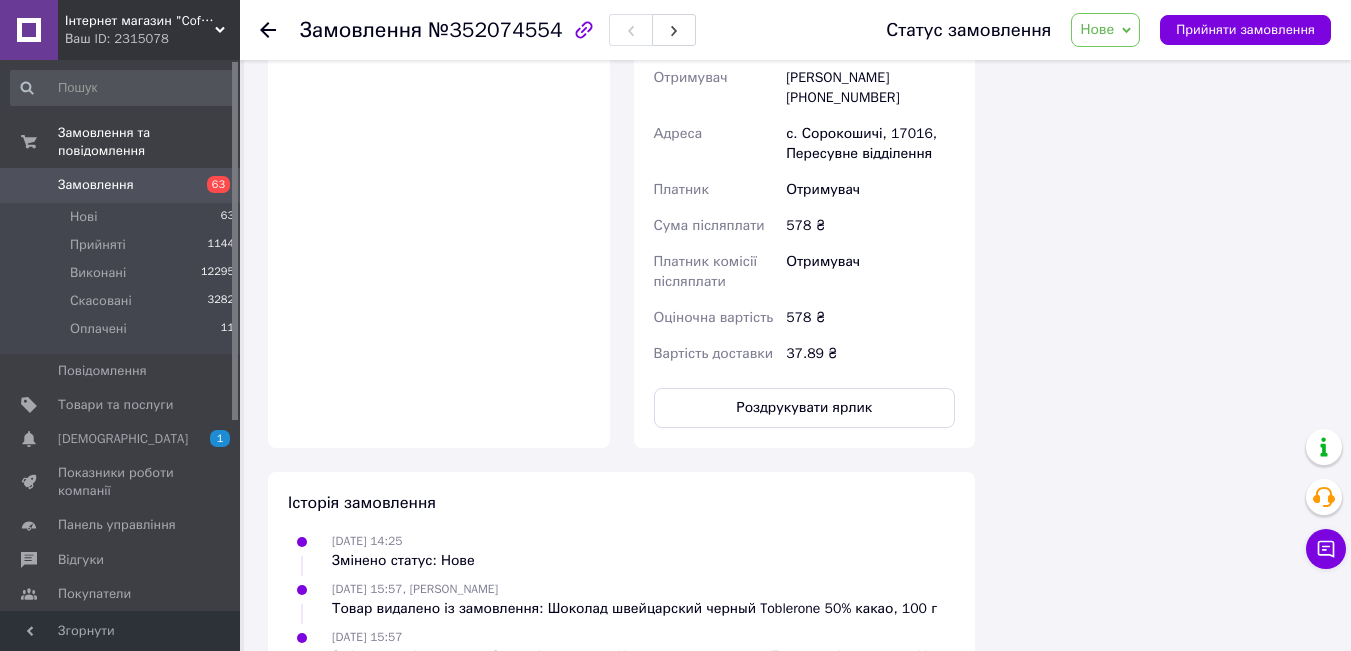 scroll, scrollTop: 1600, scrollLeft: 0, axis: vertical 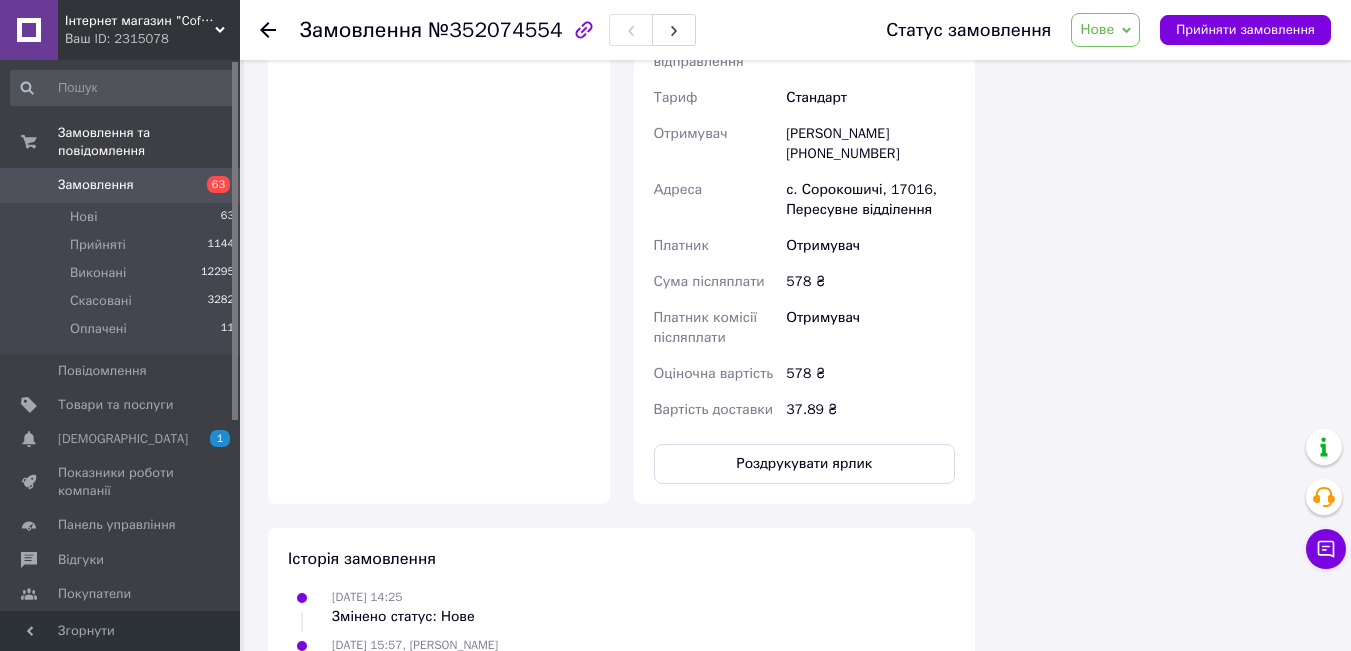 click on "Нове" at bounding box center [1105, 30] 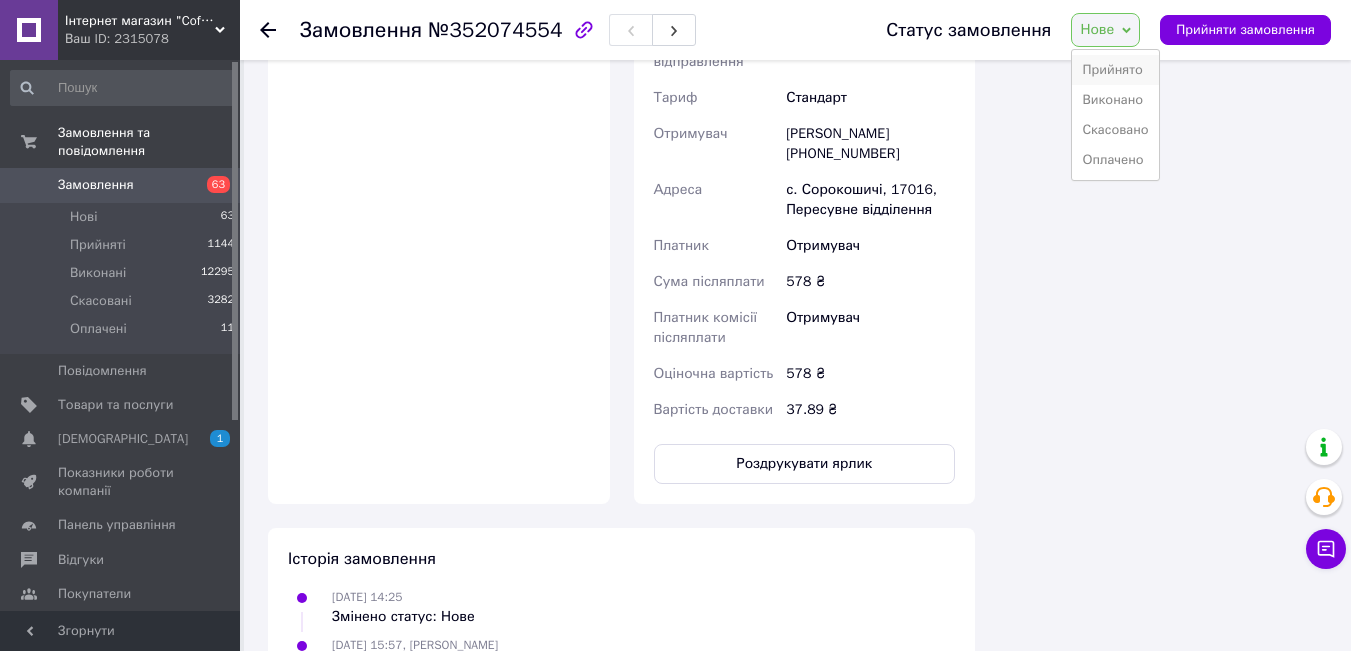 click on "Прийнято" at bounding box center (1115, 70) 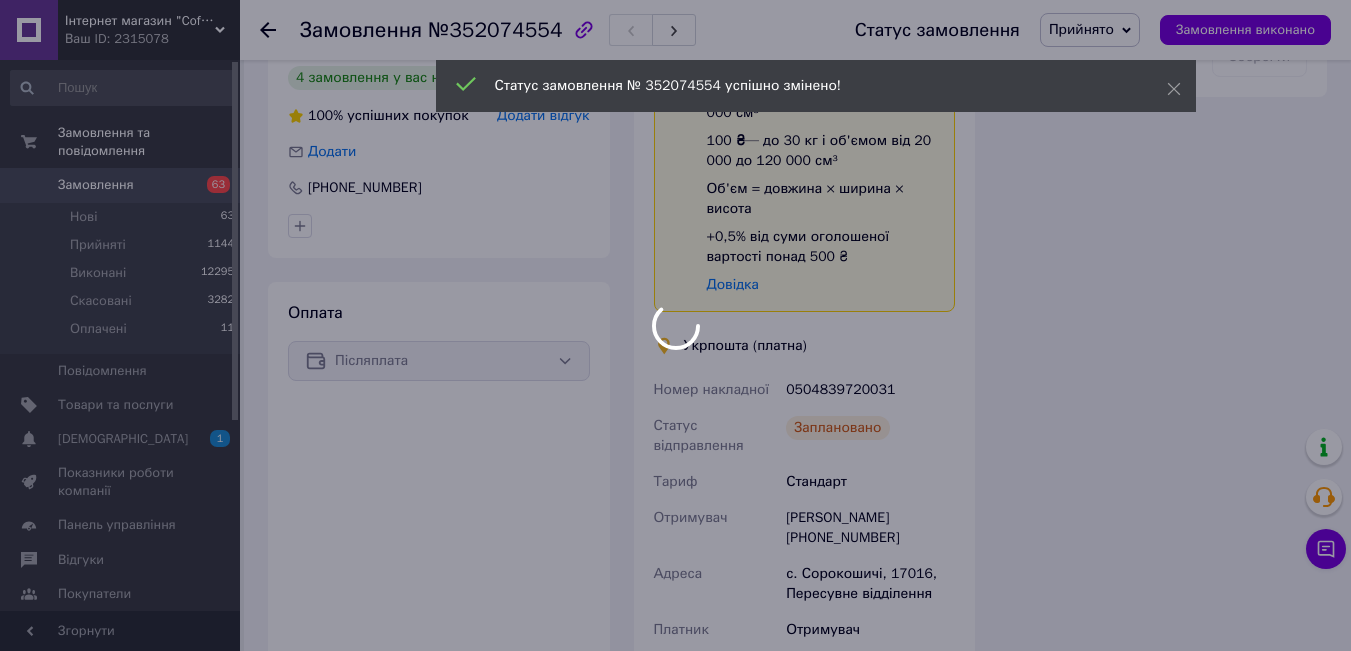scroll, scrollTop: 1100, scrollLeft: 0, axis: vertical 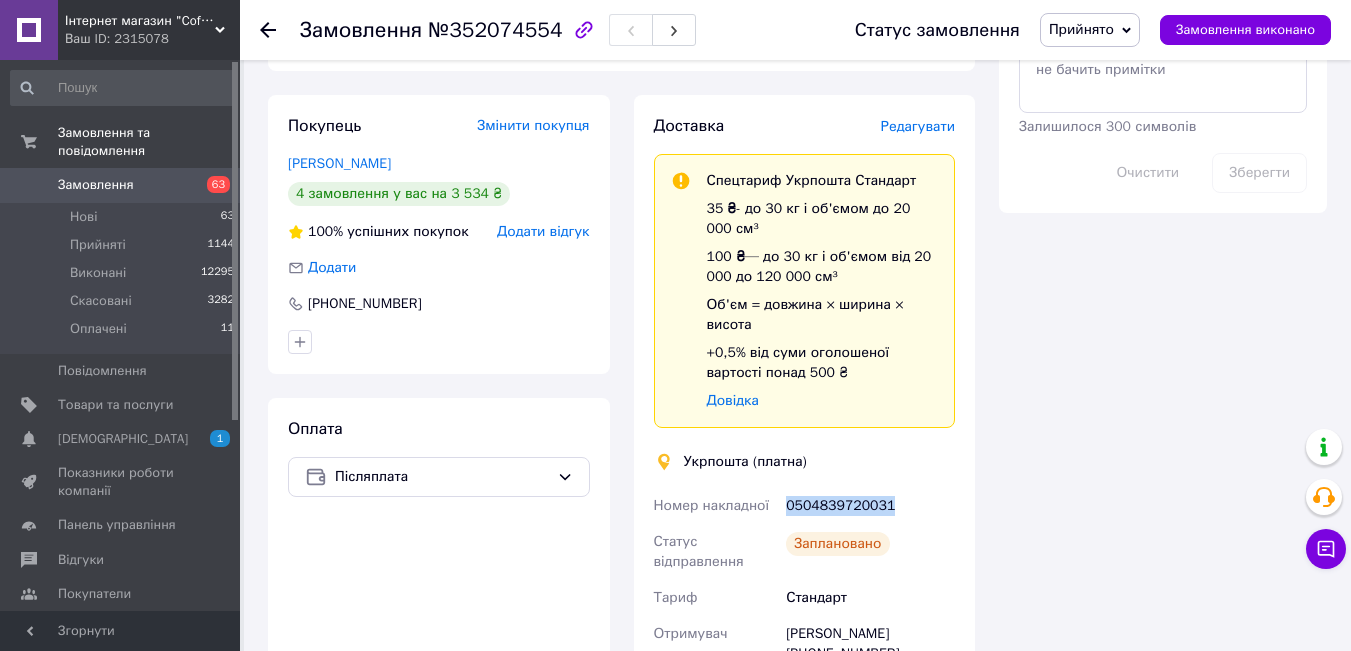 drag, startPoint x: 890, startPoint y: 423, endPoint x: 786, endPoint y: 425, distance: 104.019226 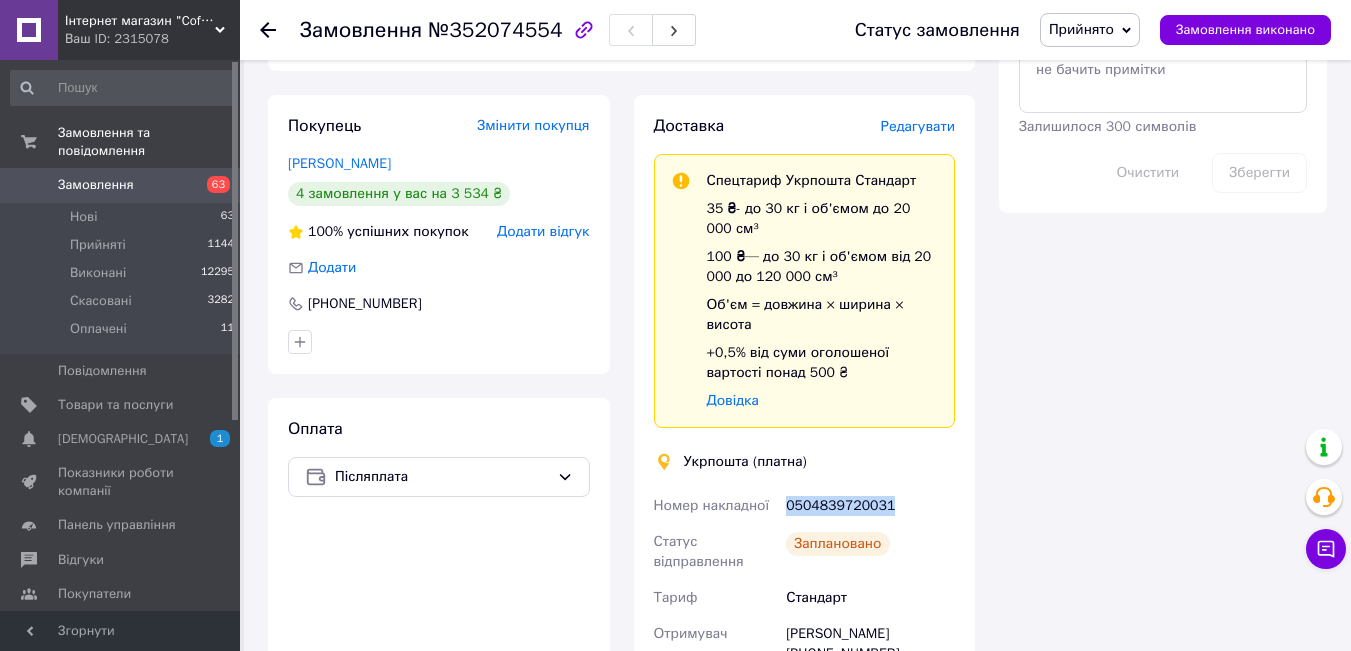 copy on "0504839720031" 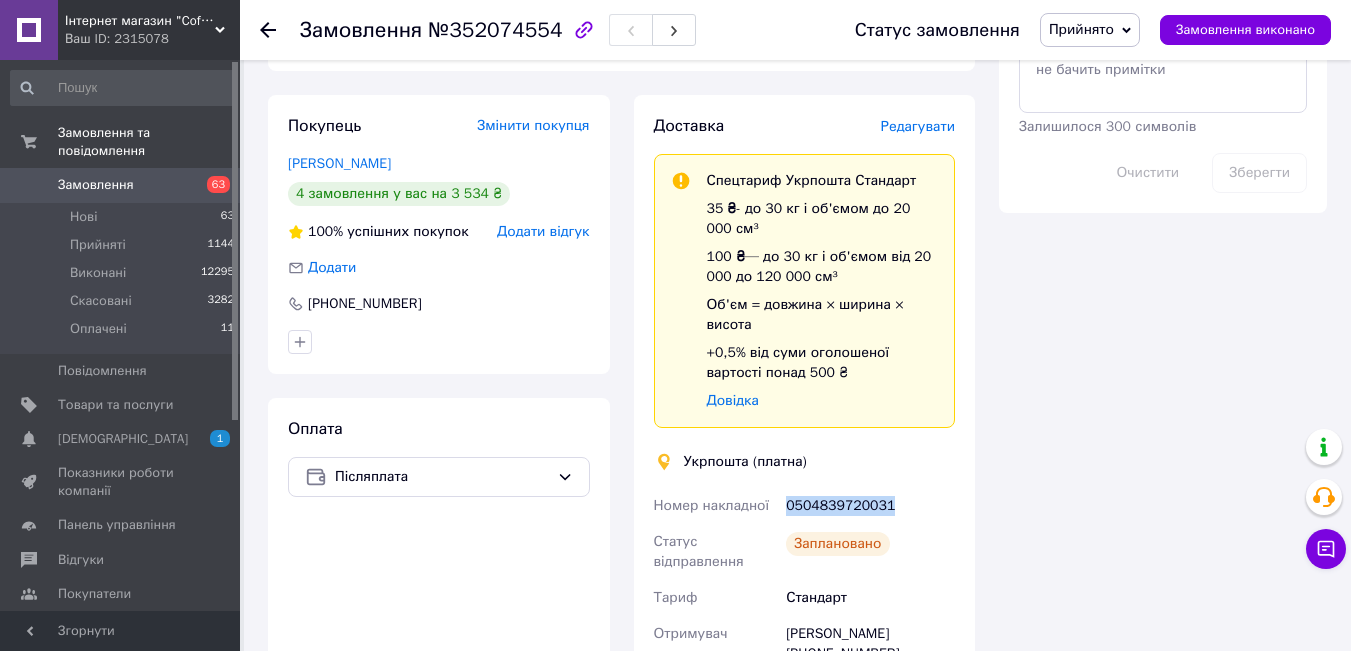 click on "Замовлення" at bounding box center [96, 185] 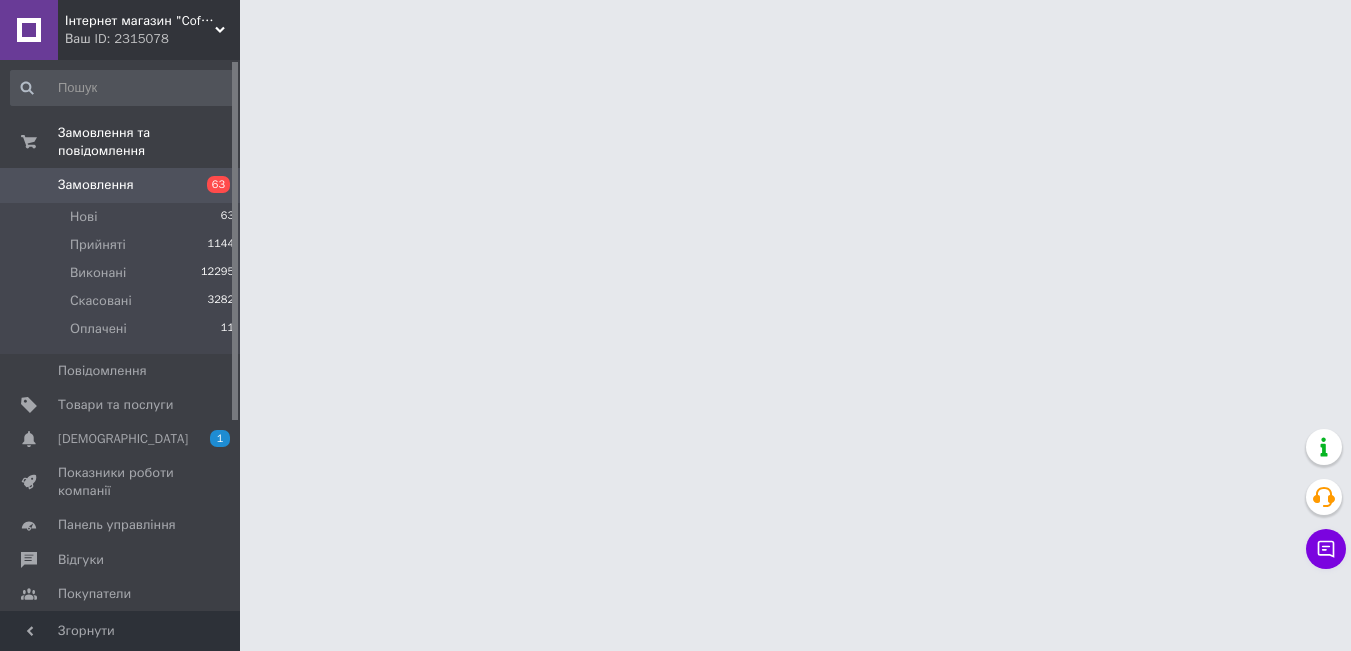 scroll, scrollTop: 0, scrollLeft: 0, axis: both 